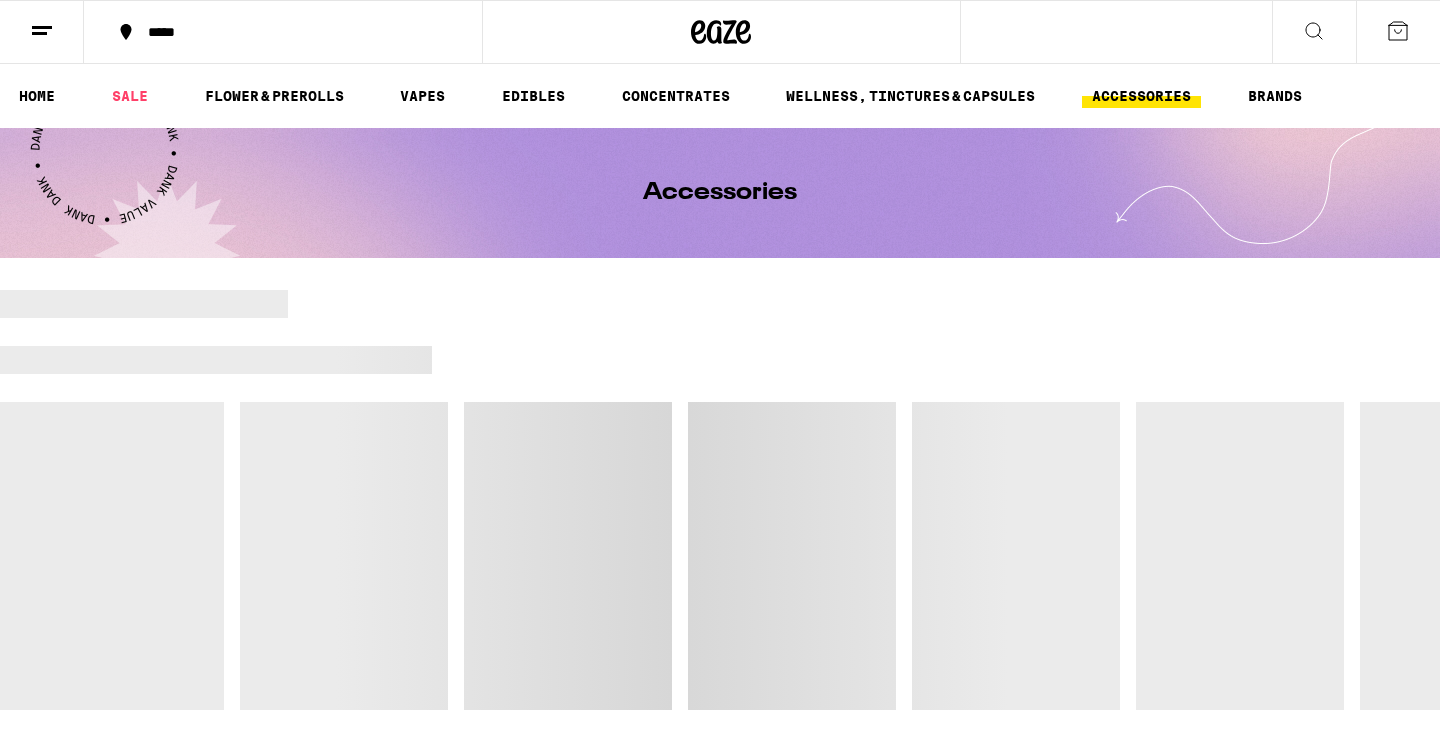 scroll, scrollTop: 0, scrollLeft: 0, axis: both 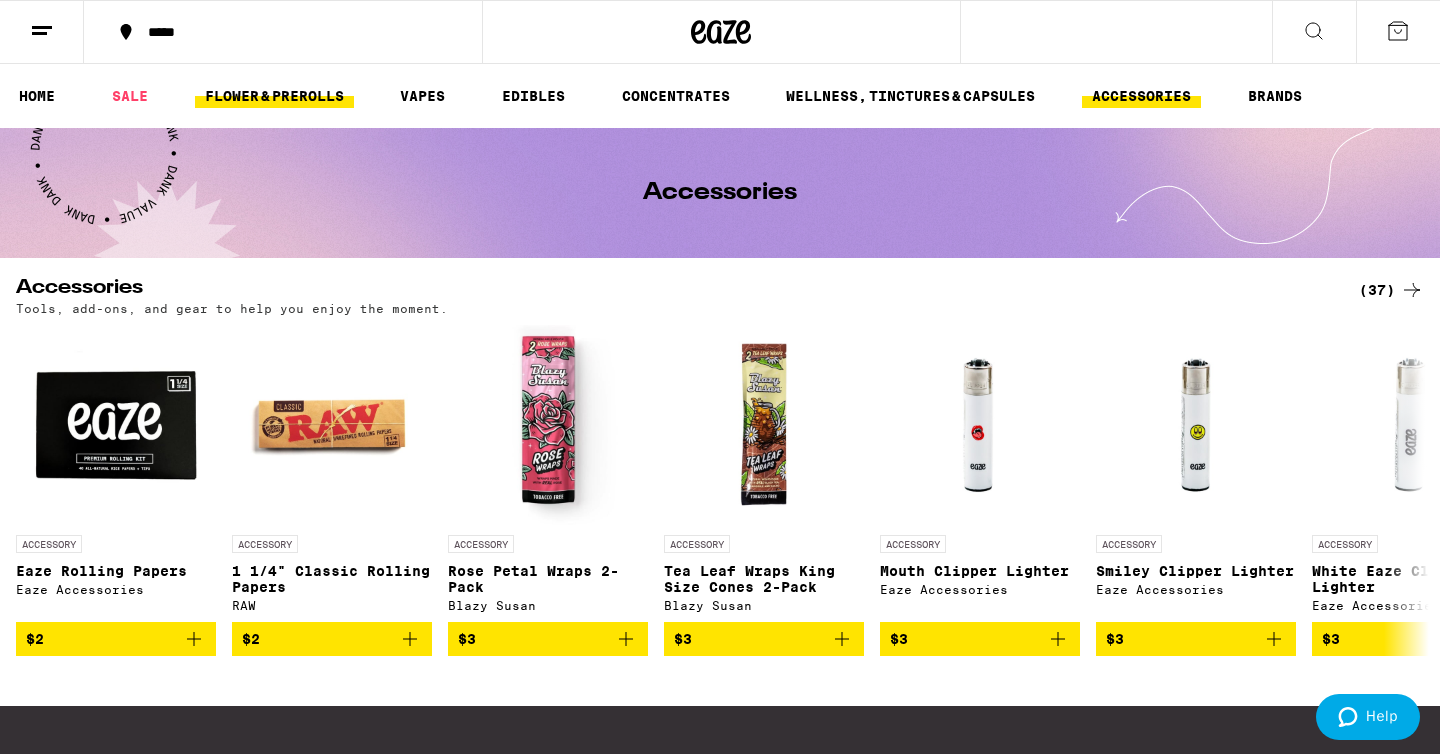 click on "FLOWER & PREROLLS" at bounding box center [274, 96] 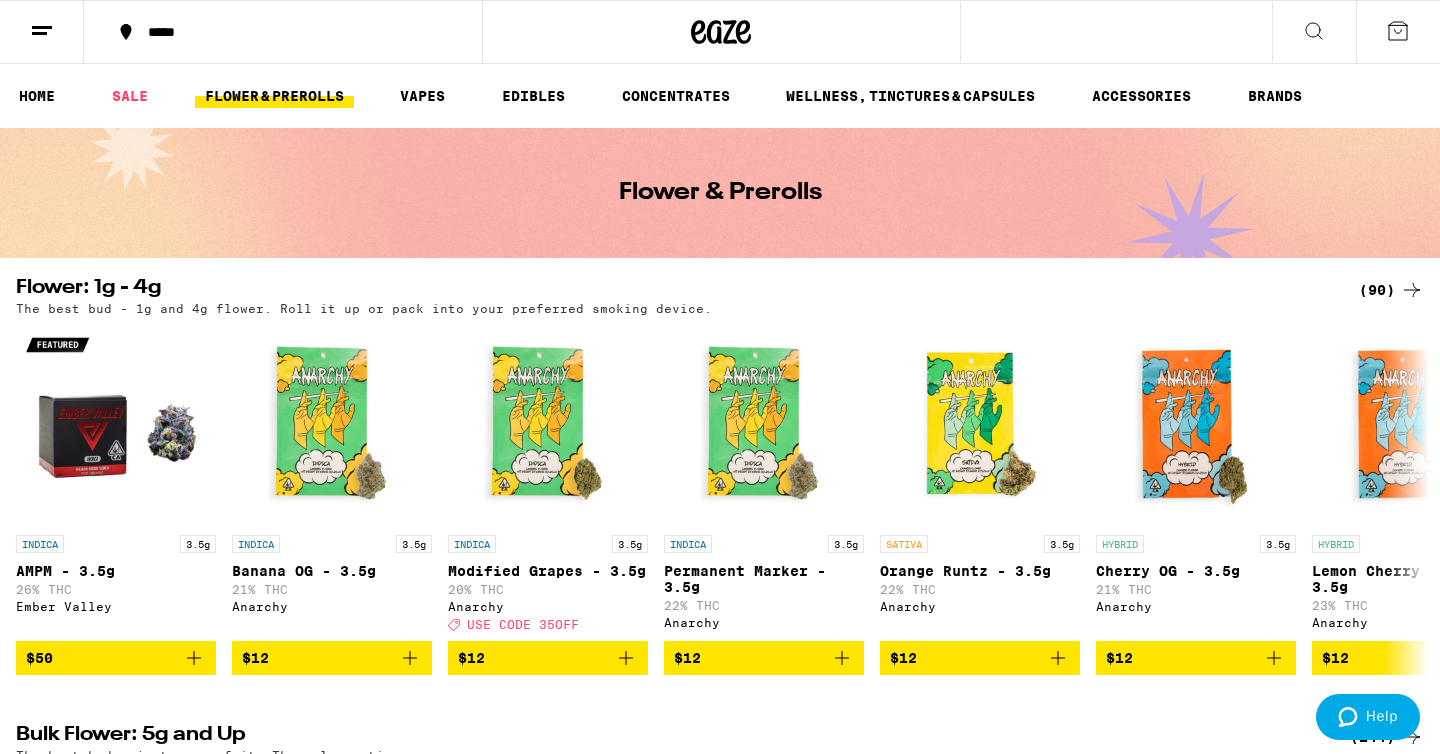 click on "FLOWER & PREROLLS" at bounding box center [274, 96] 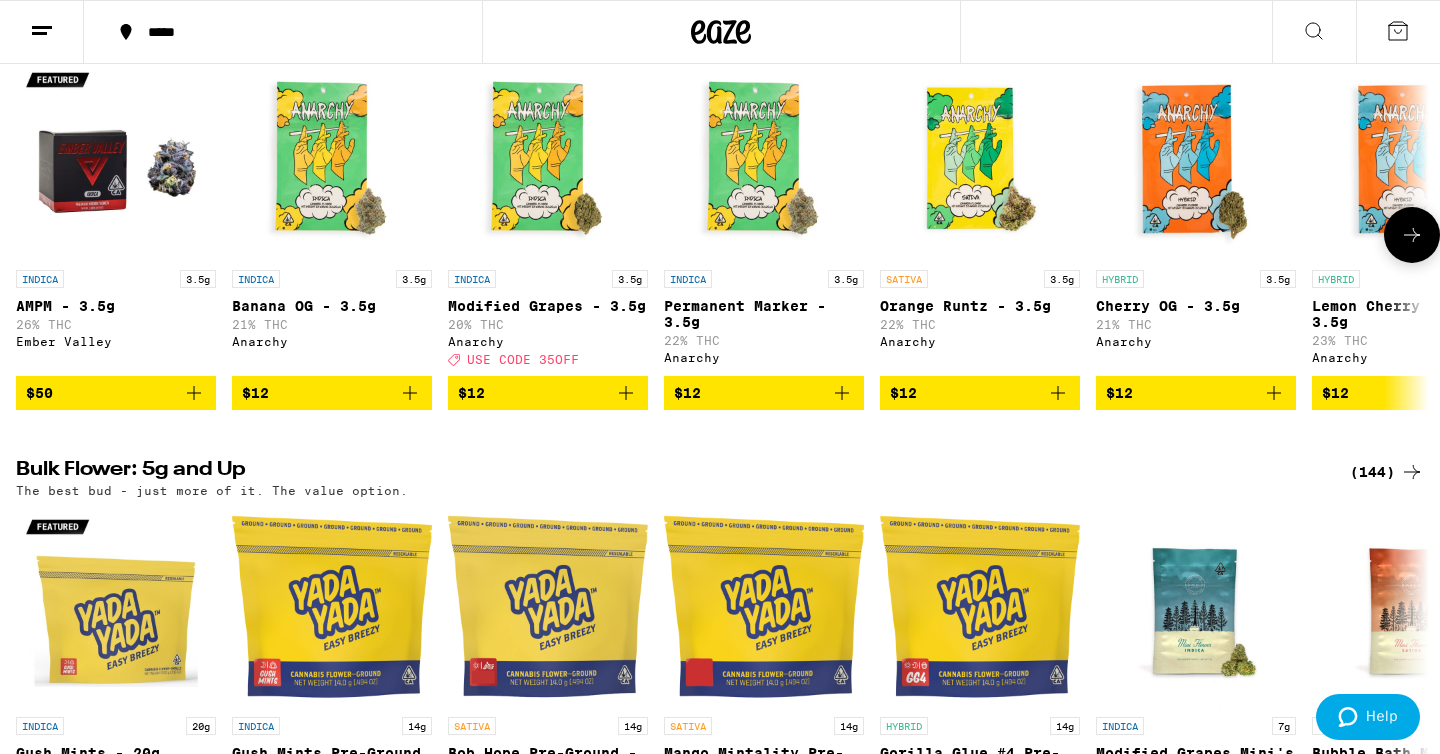 scroll, scrollTop: 0, scrollLeft: 1, axis: horizontal 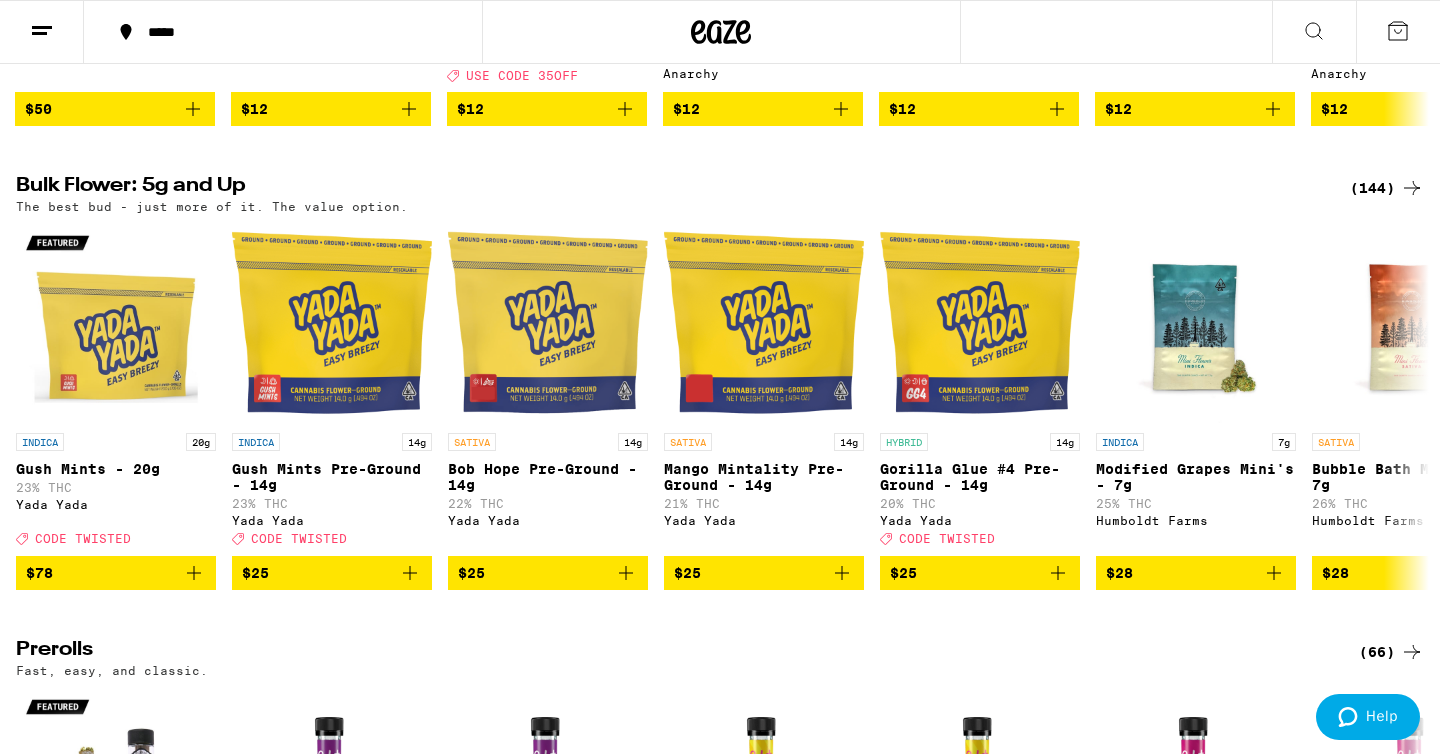 click on "(144)" at bounding box center [1387, 188] 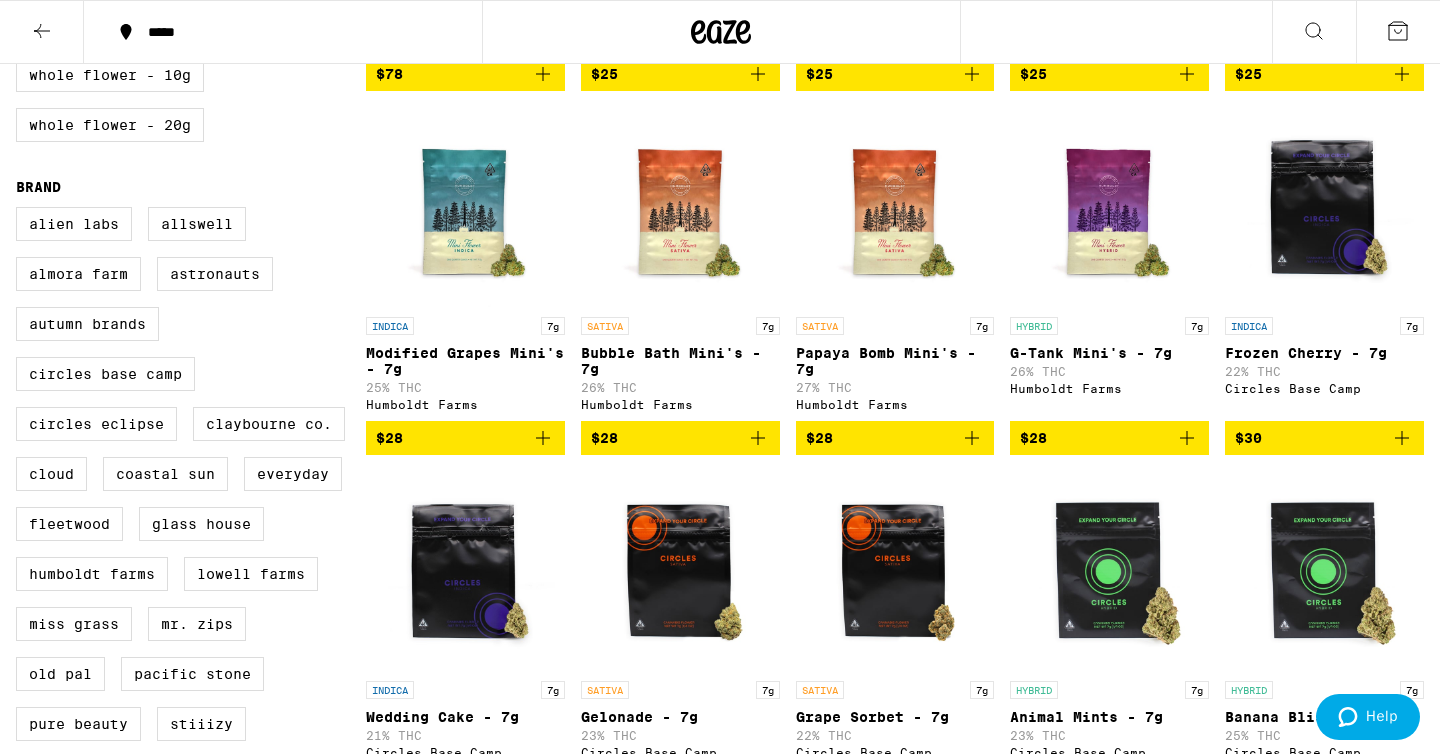 scroll, scrollTop: 0, scrollLeft: 0, axis: both 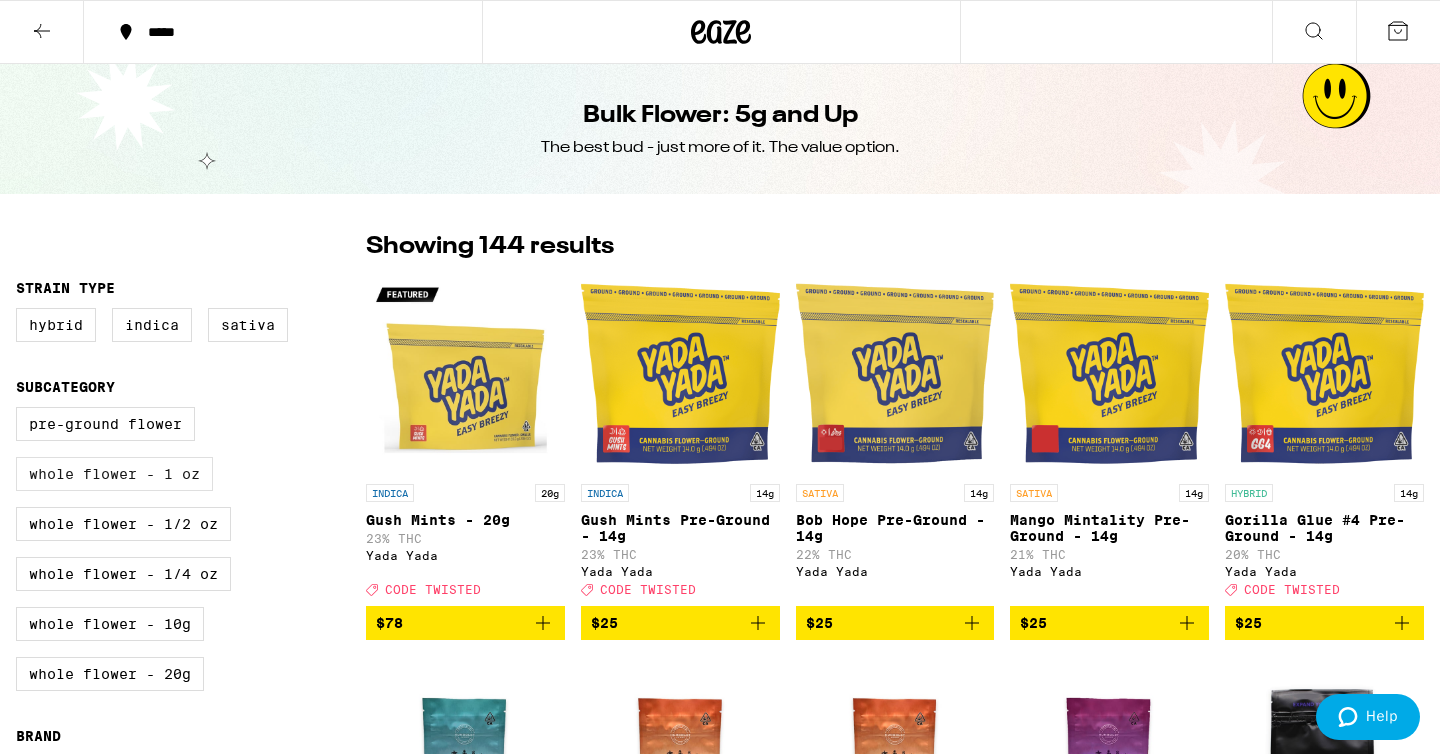 click on "Whole Flower - 1 oz" at bounding box center [114, 474] 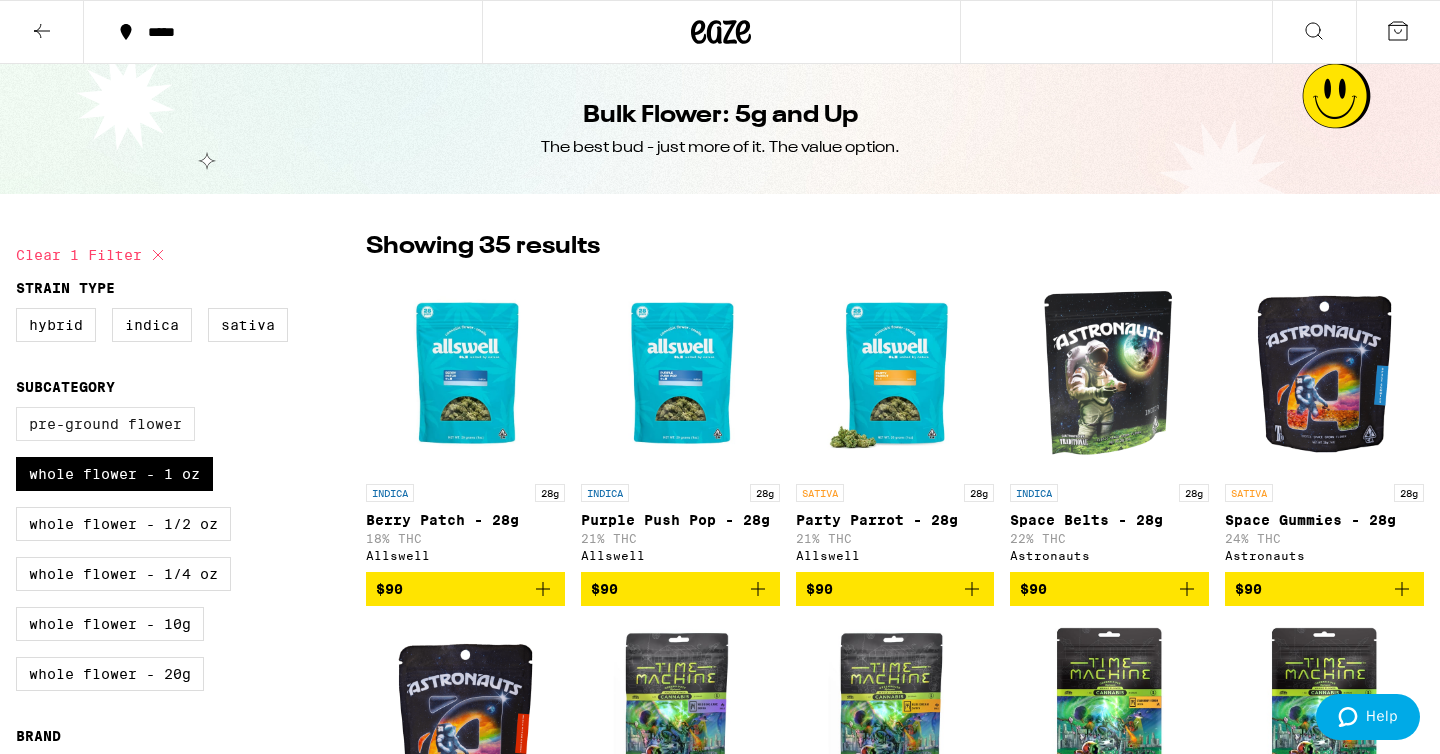 click on "Pre-ground Flower" at bounding box center [105, 424] 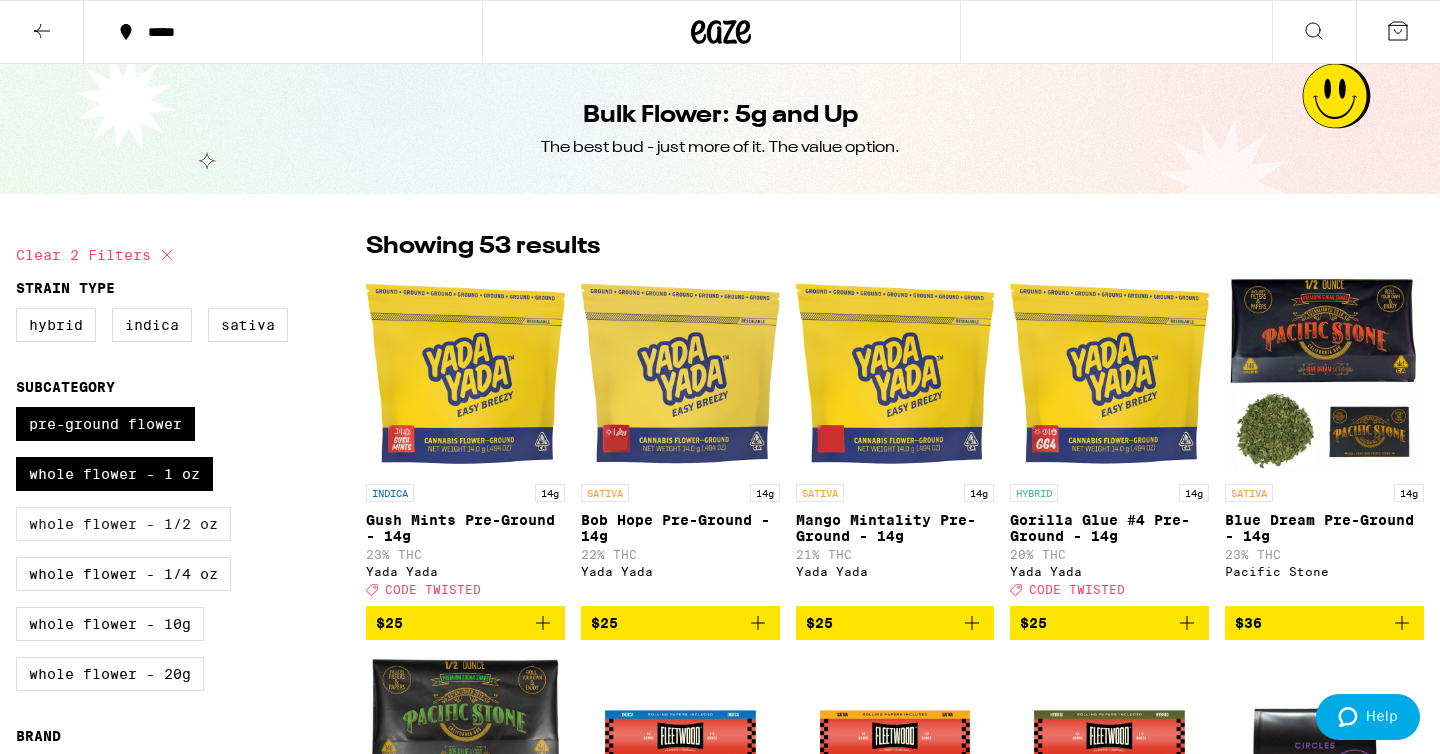 click on "Whole Flower - 1/2 oz" at bounding box center (123, 524) 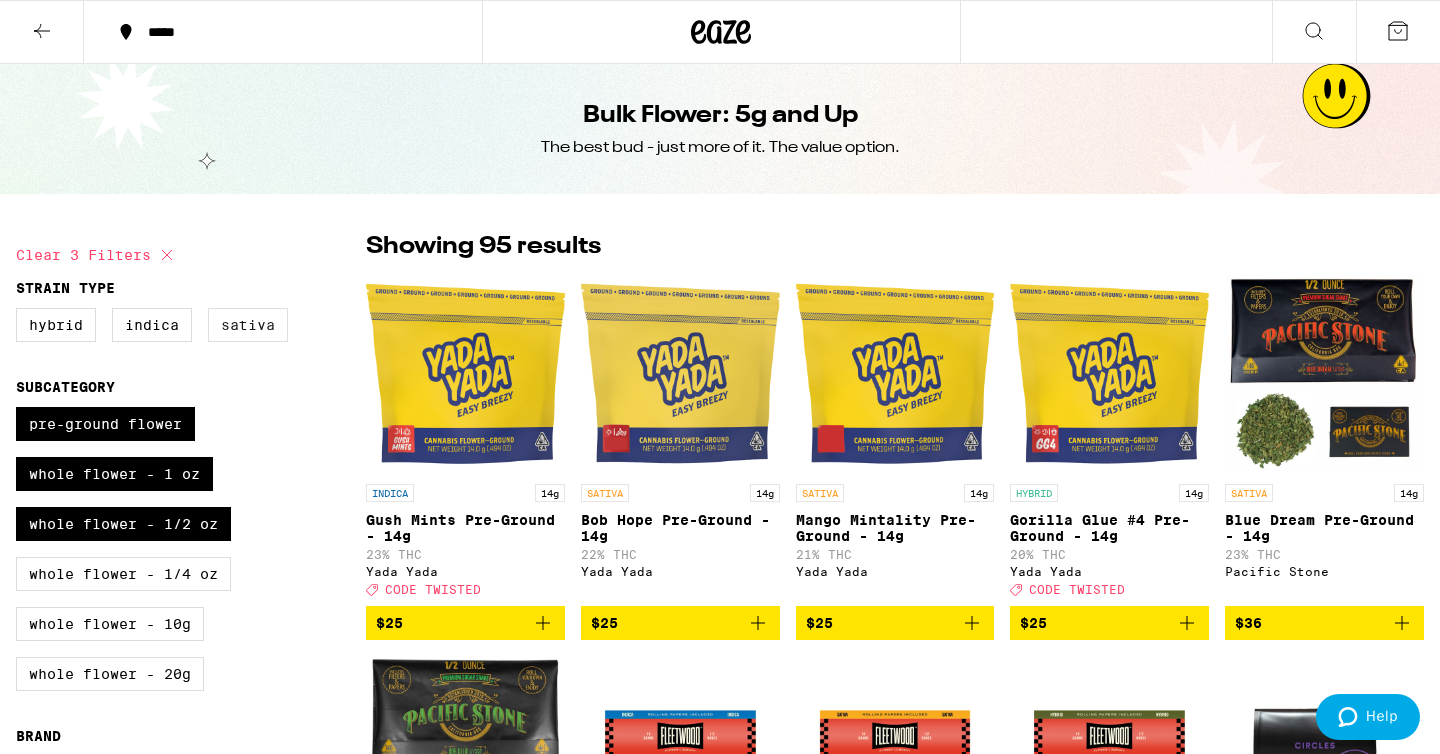 click on "Sativa" at bounding box center [248, 325] 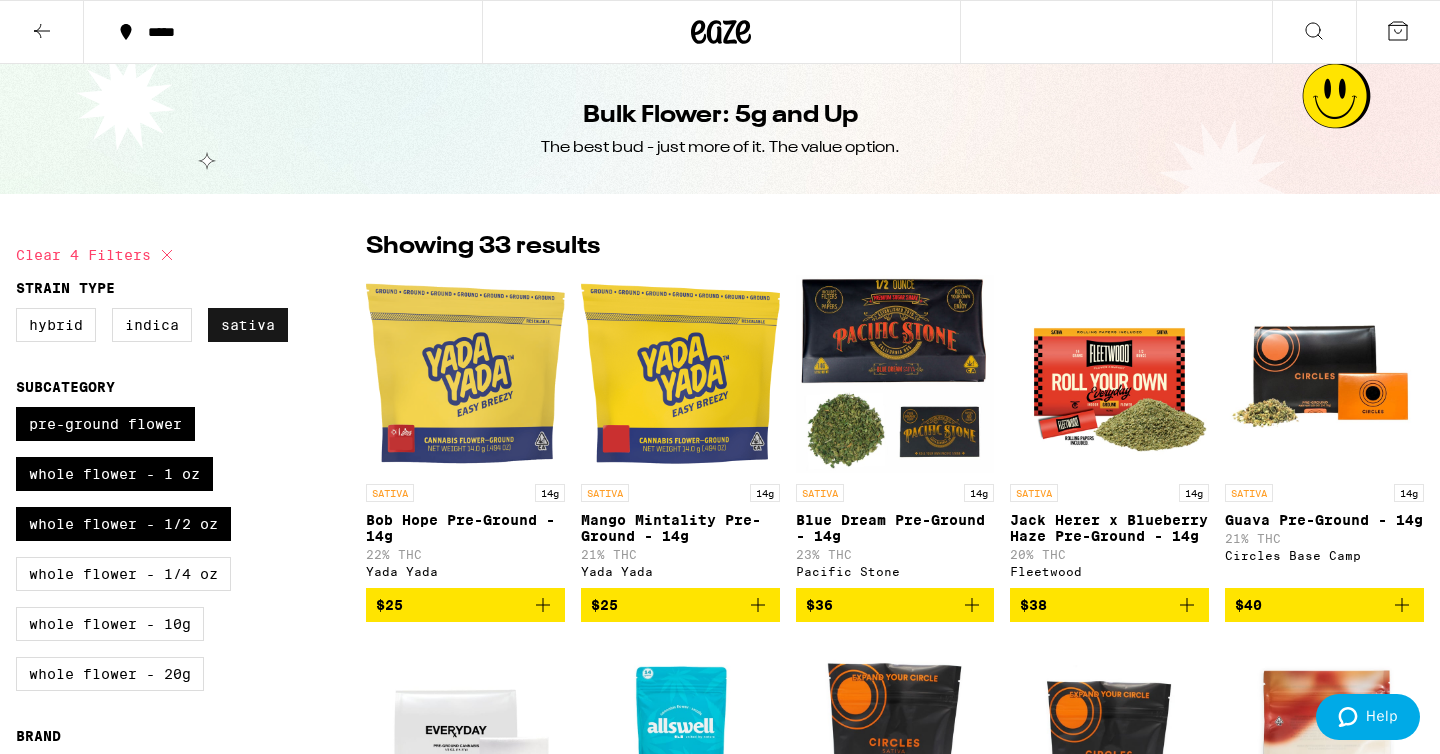 click on "Sativa" at bounding box center (248, 325) 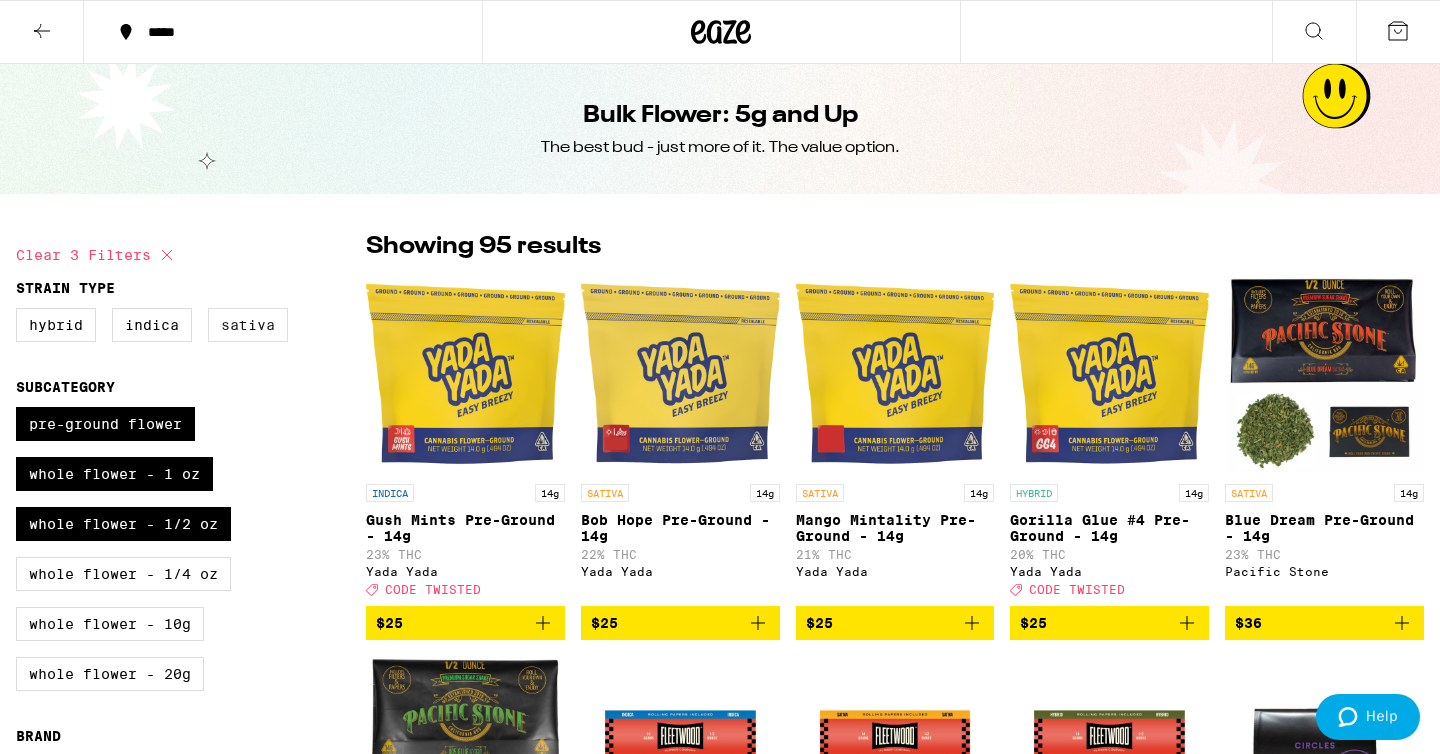 click on "Sativa" at bounding box center [248, 325] 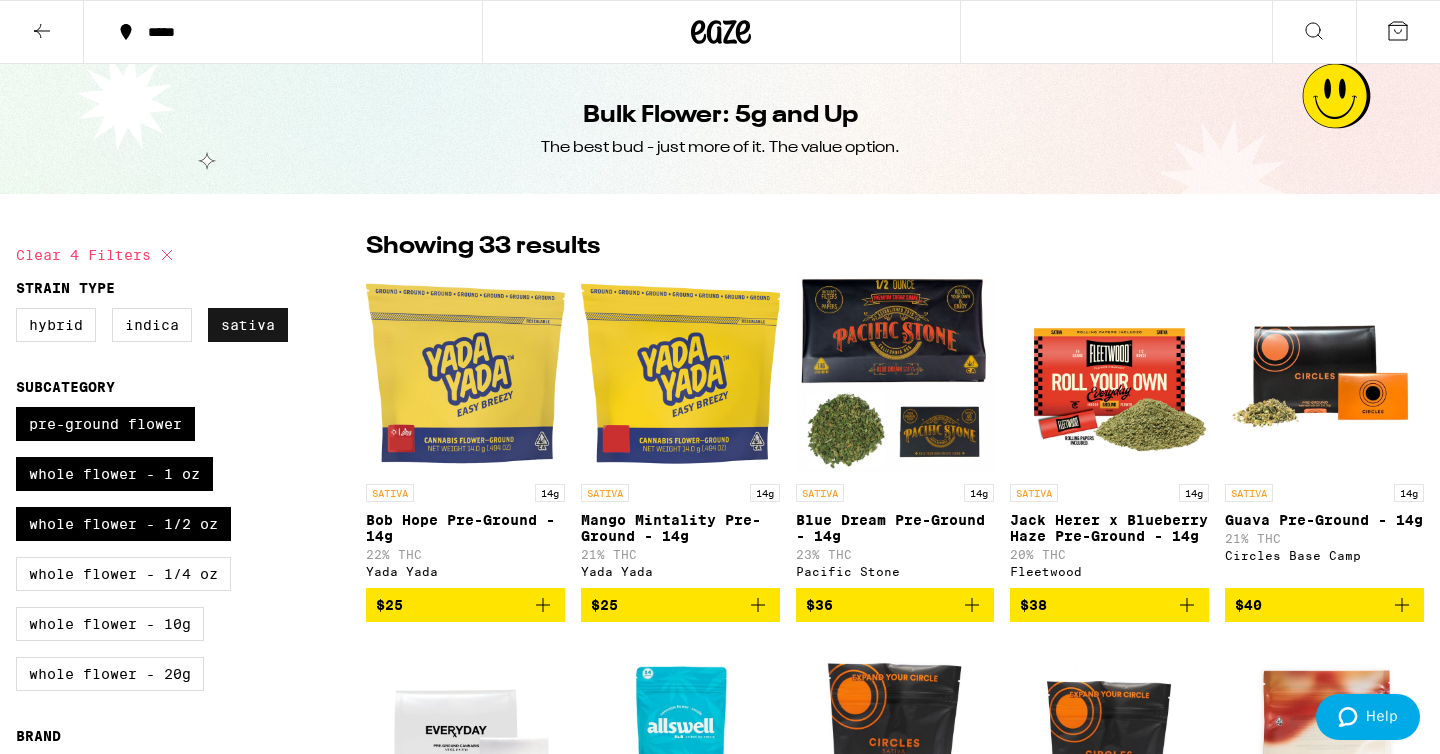 click on "Sativa" at bounding box center [248, 325] 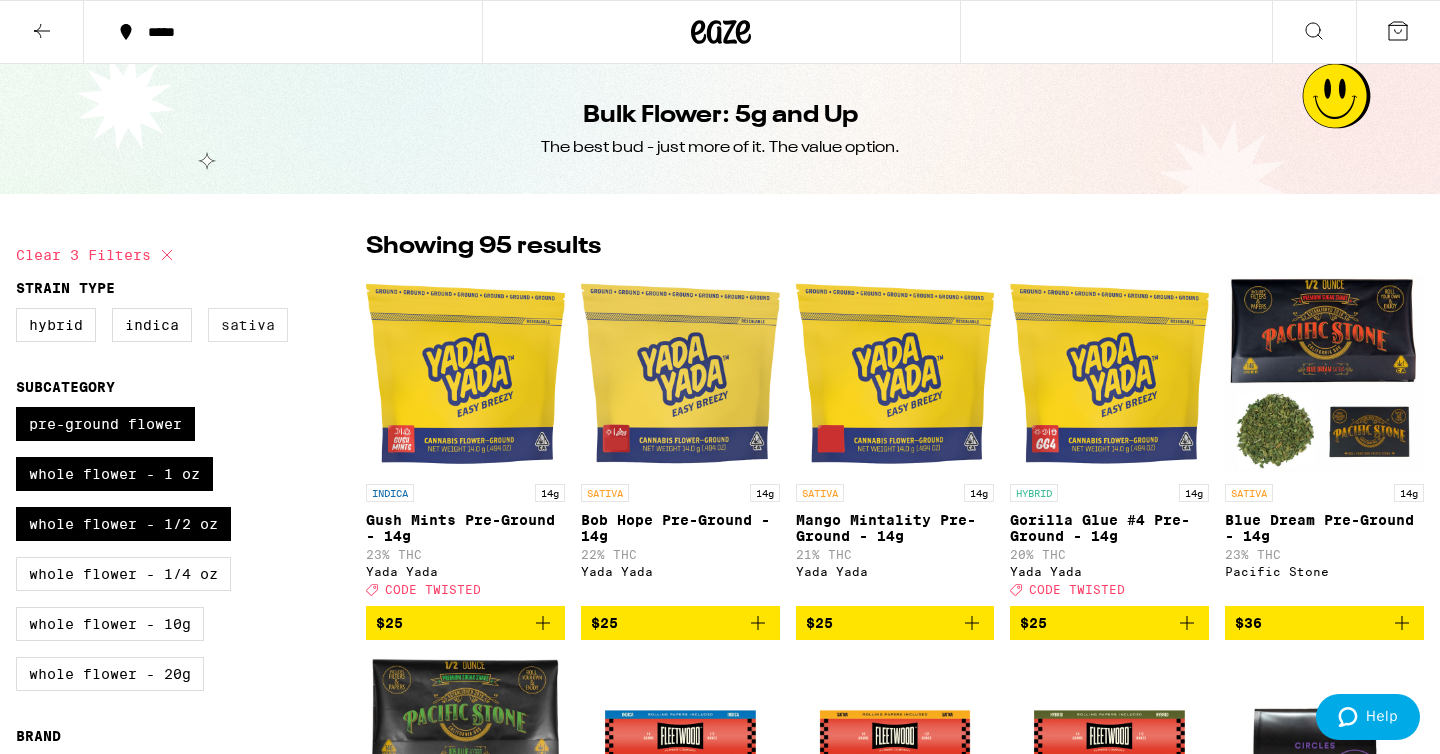 click on "Sativa" at bounding box center (248, 325) 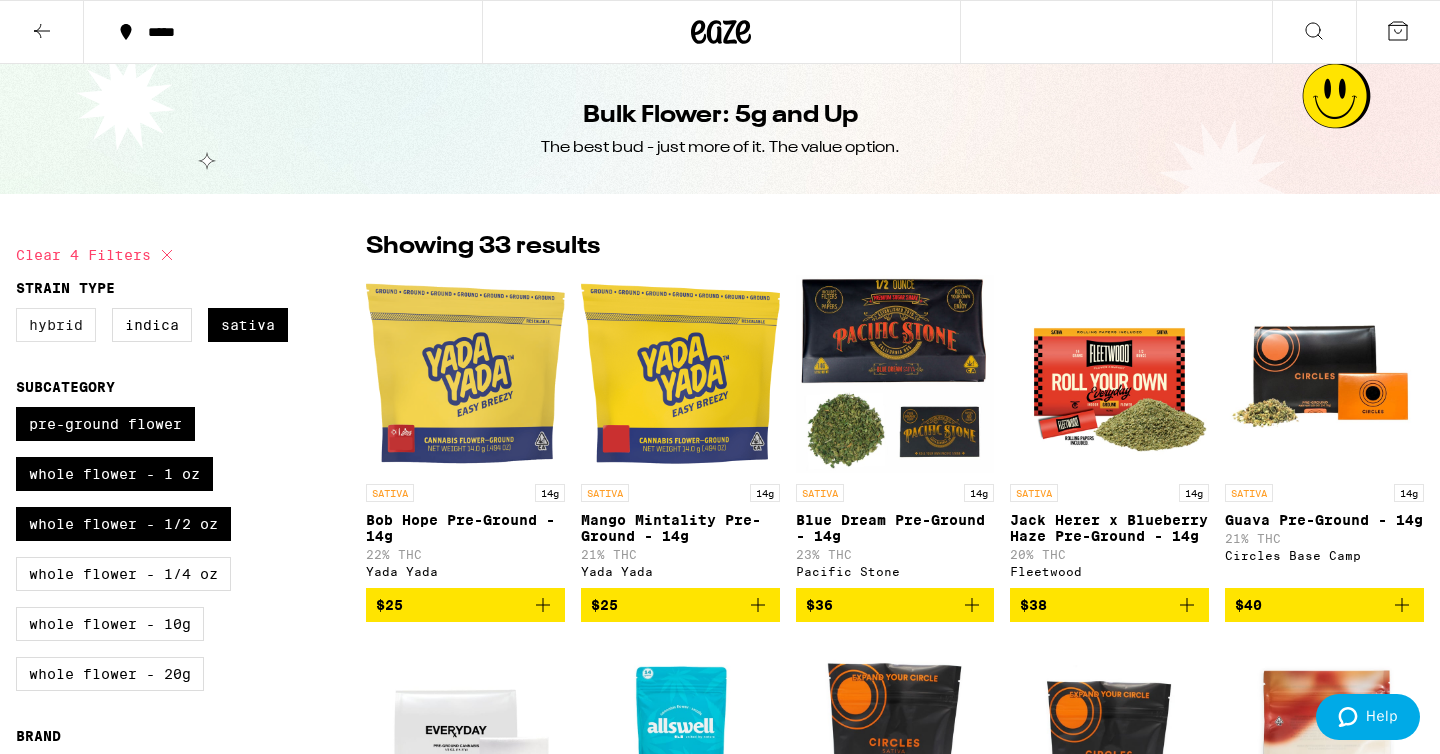 click on "Hybrid" at bounding box center [56, 325] 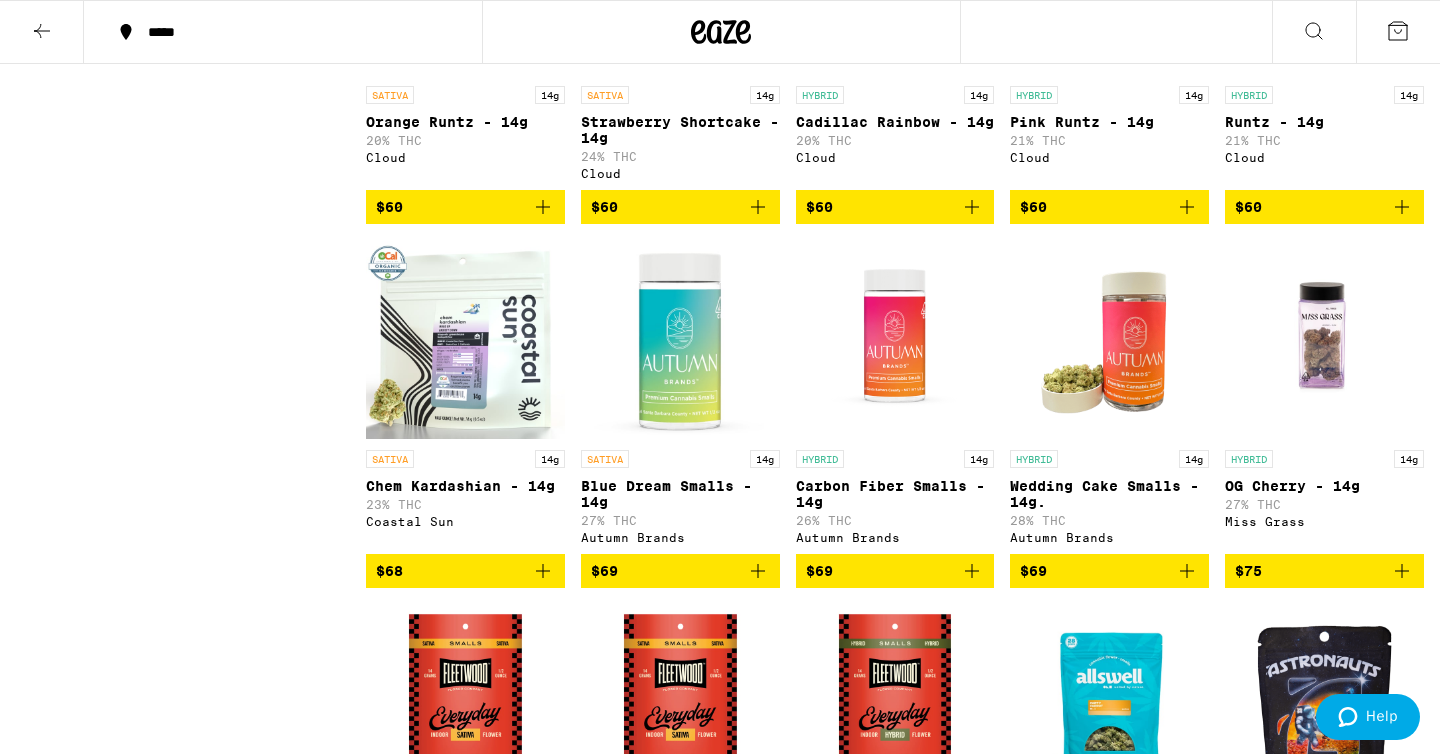 scroll, scrollTop: 0, scrollLeft: 0, axis: both 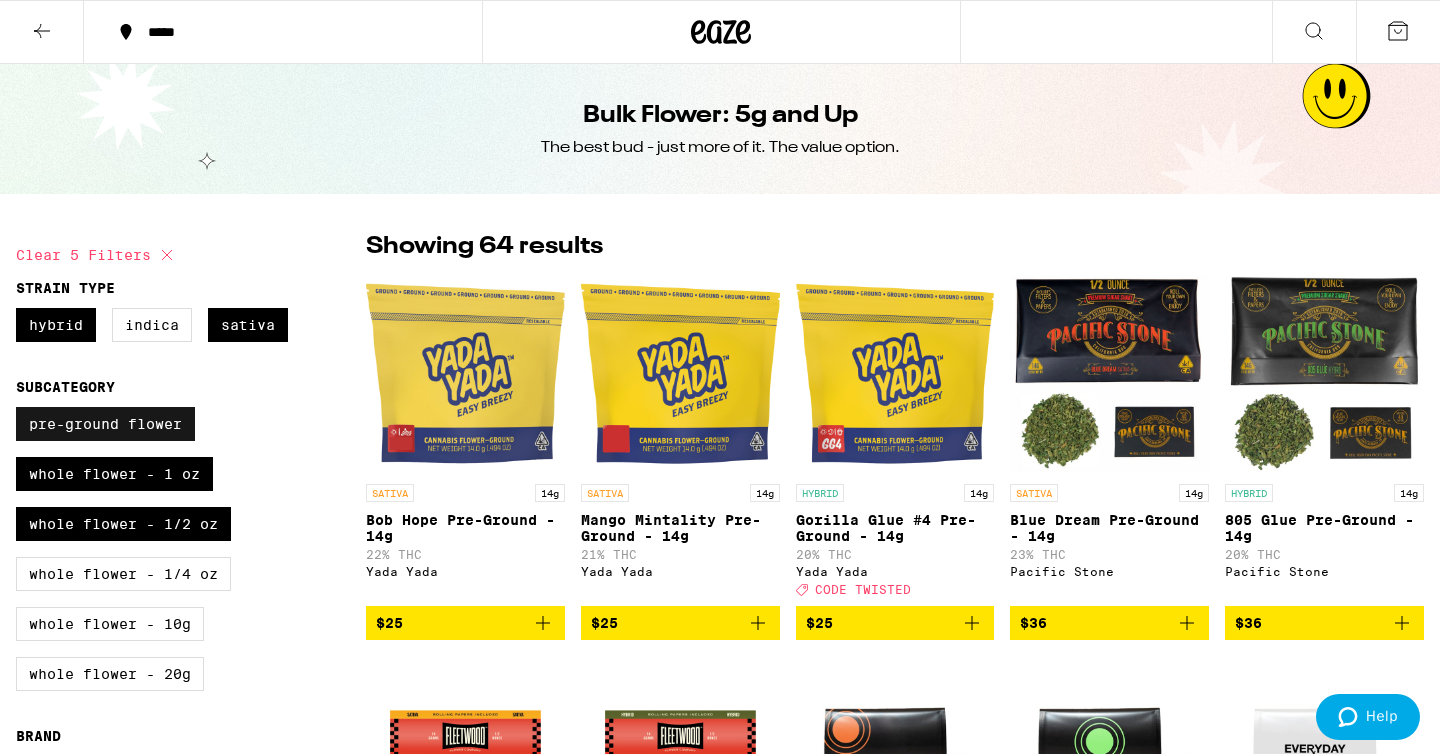 click on "Pre-ground Flower" at bounding box center [105, 424] 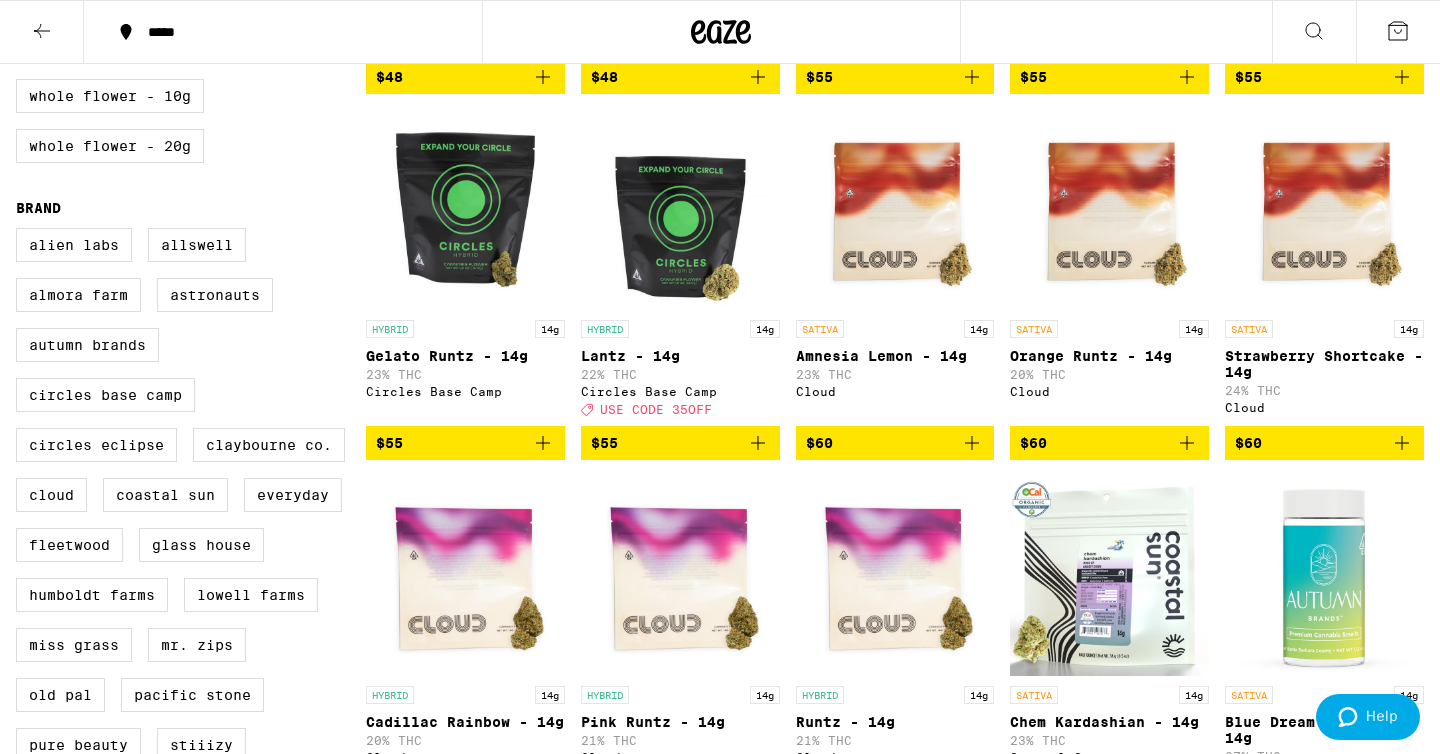 scroll, scrollTop: 211, scrollLeft: 0, axis: vertical 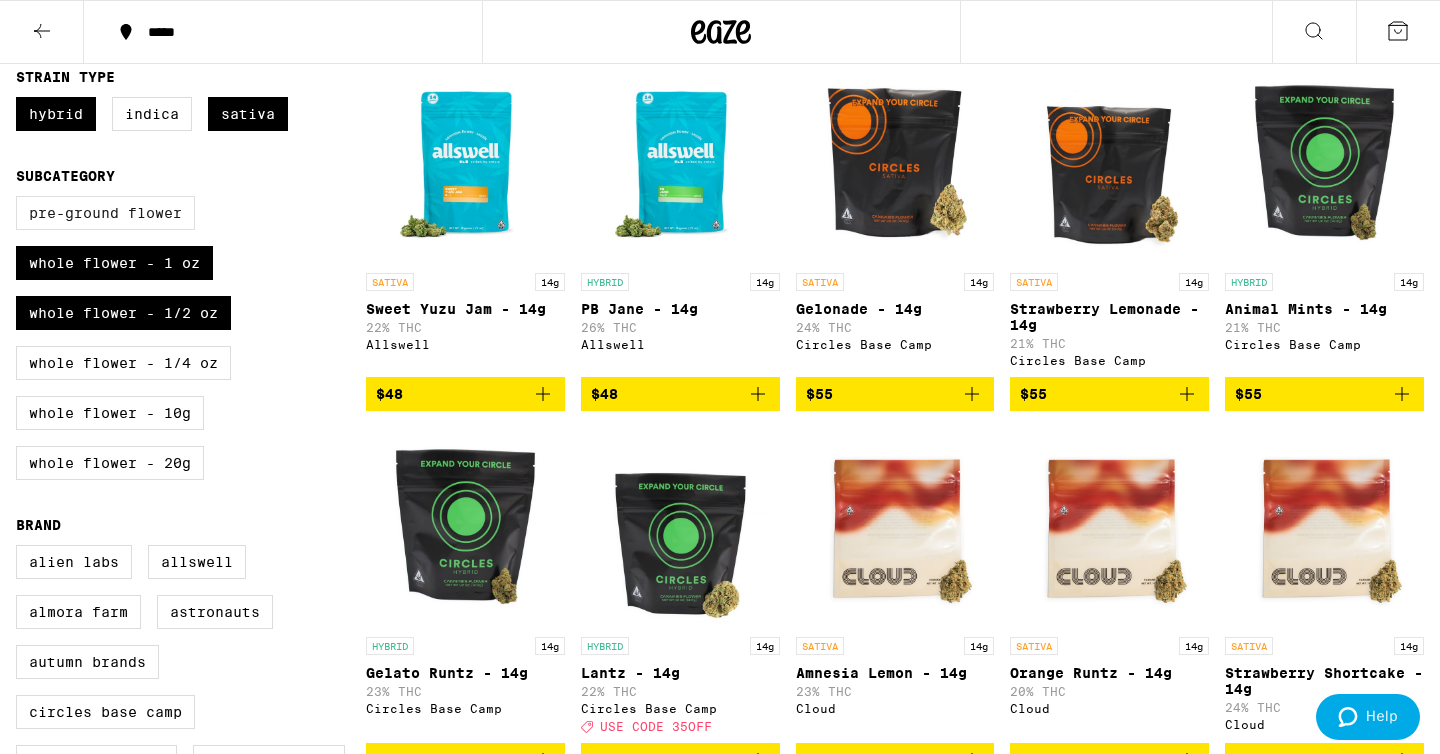 click on "Pre-ground Flower" at bounding box center (105, 213) 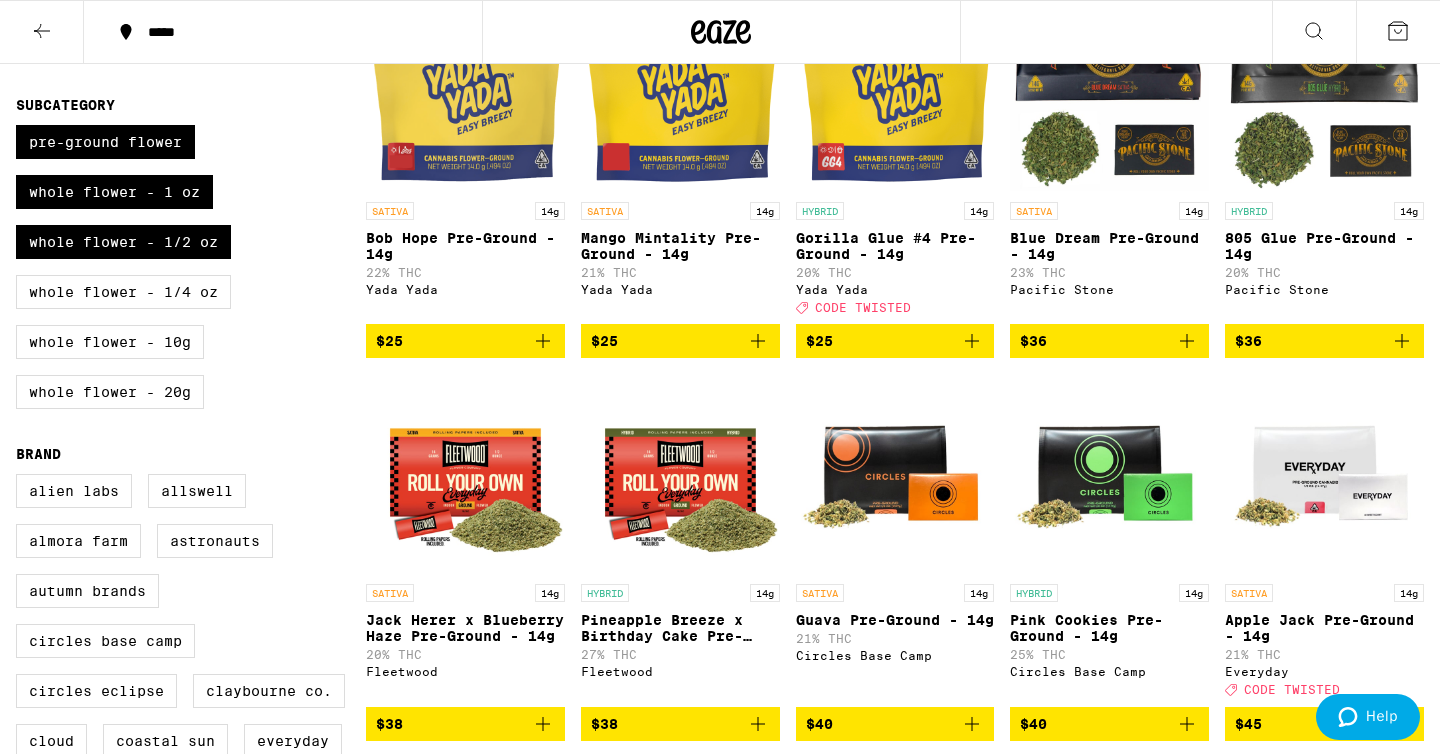 scroll, scrollTop: 308, scrollLeft: 0, axis: vertical 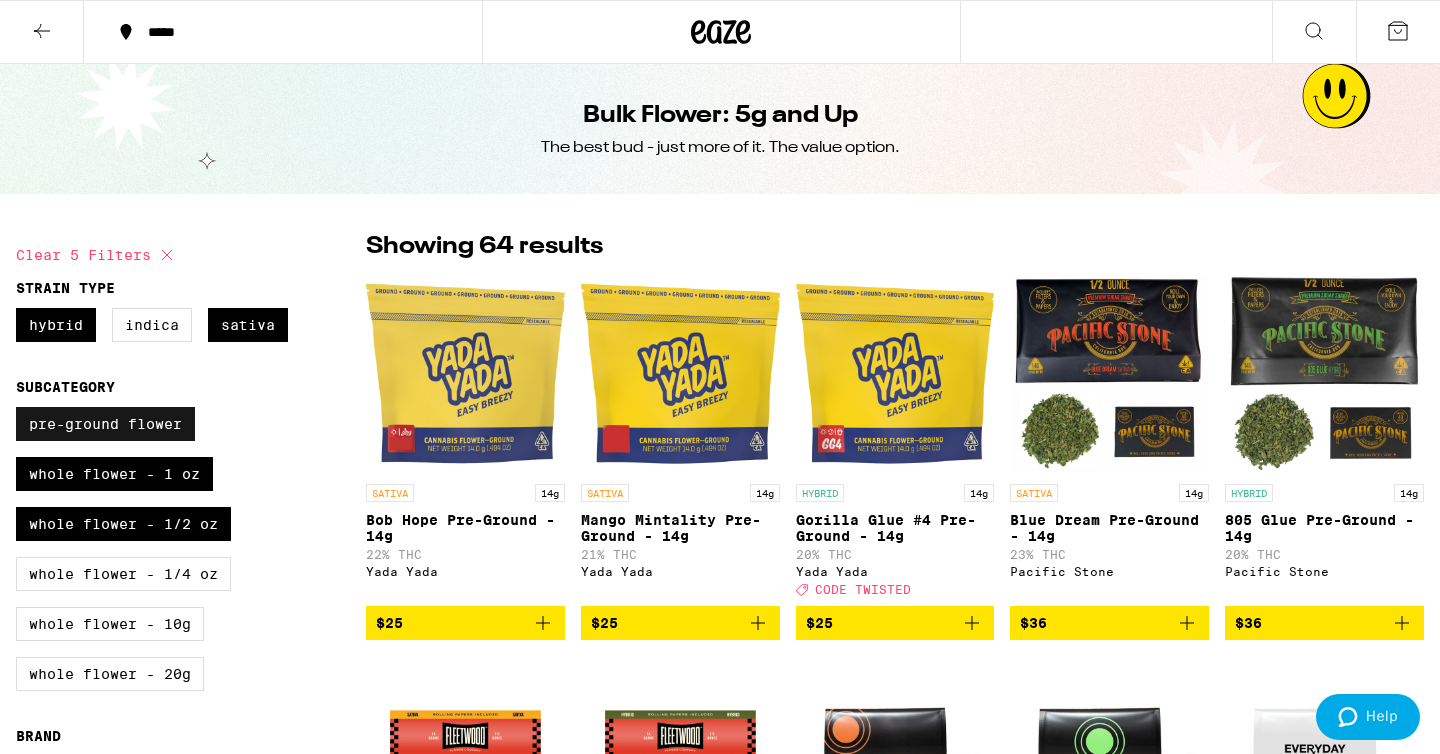 click on "Pre-ground Flower" at bounding box center (105, 424) 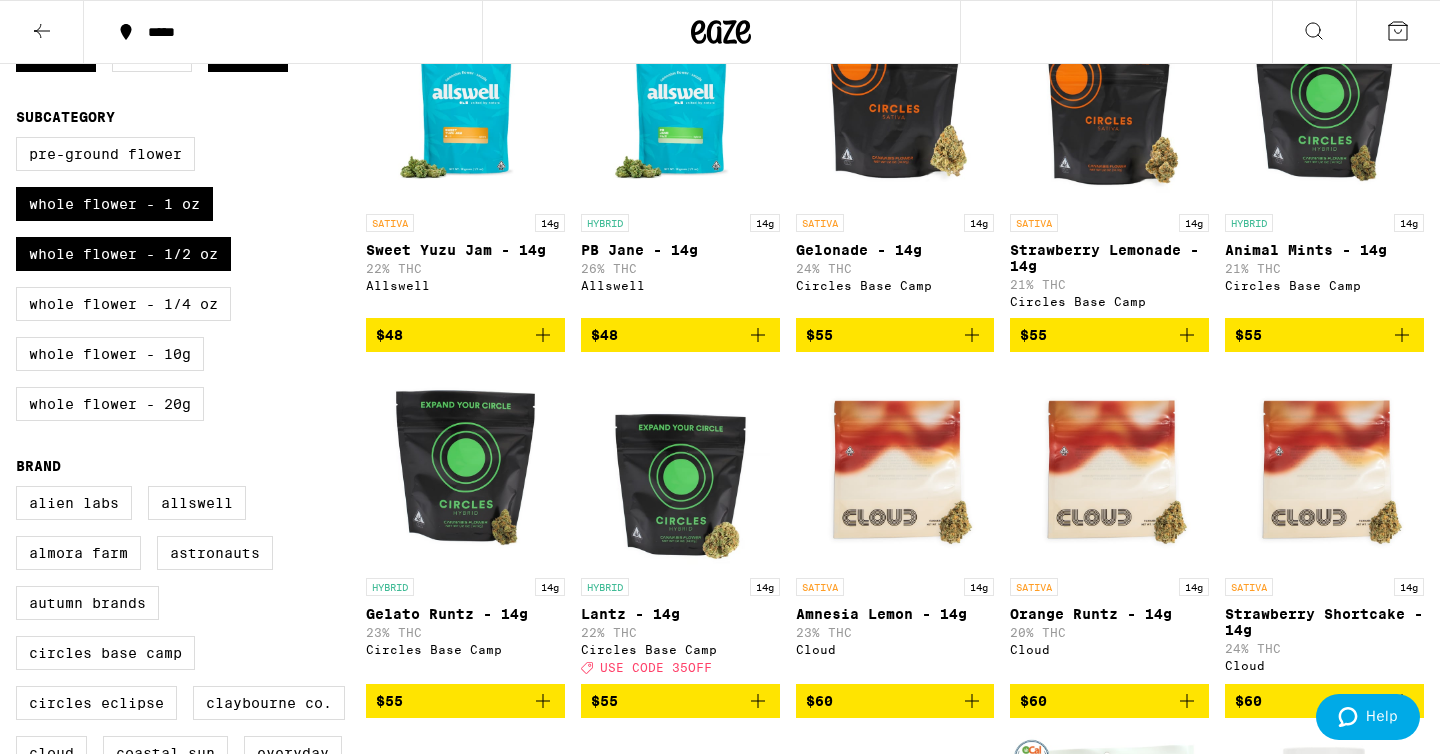 scroll, scrollTop: 351, scrollLeft: 0, axis: vertical 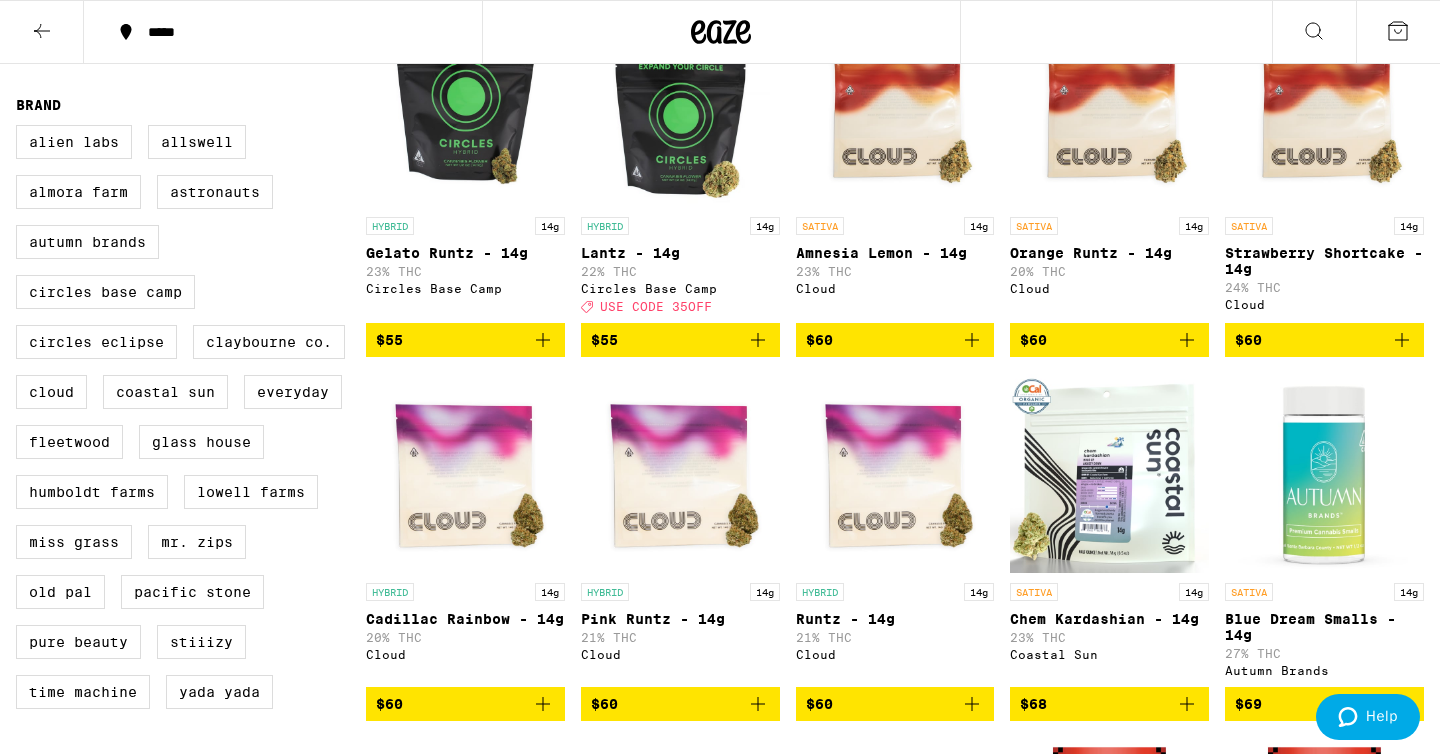 click 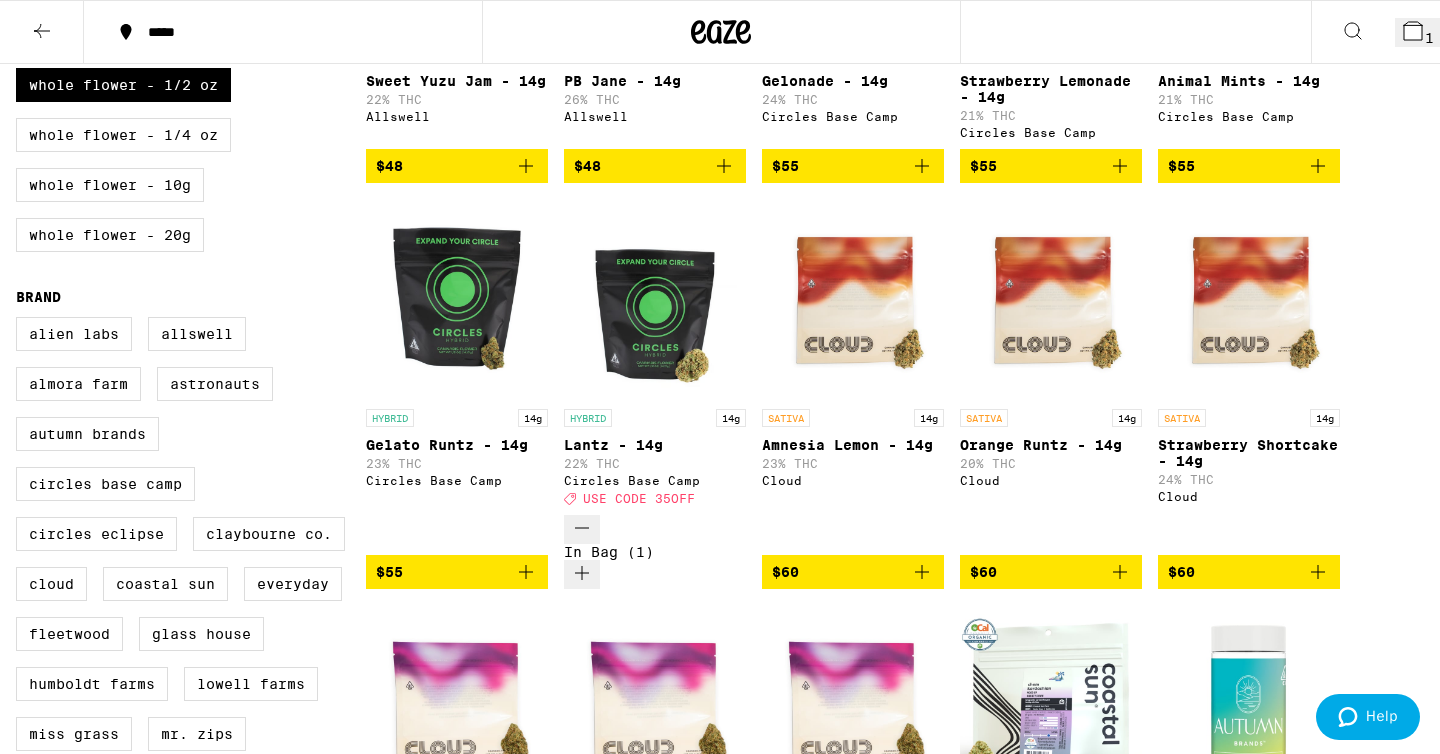 scroll, scrollTop: 438, scrollLeft: 0, axis: vertical 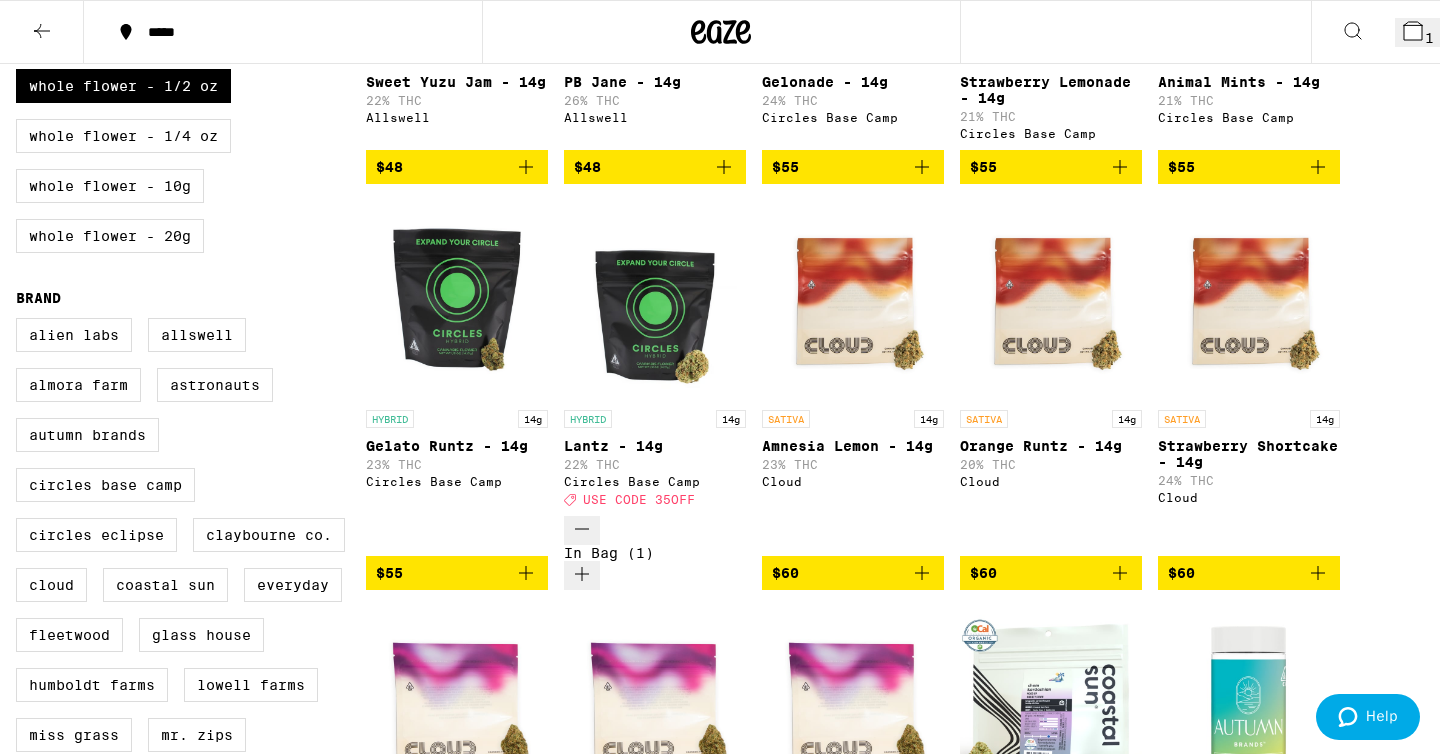 click 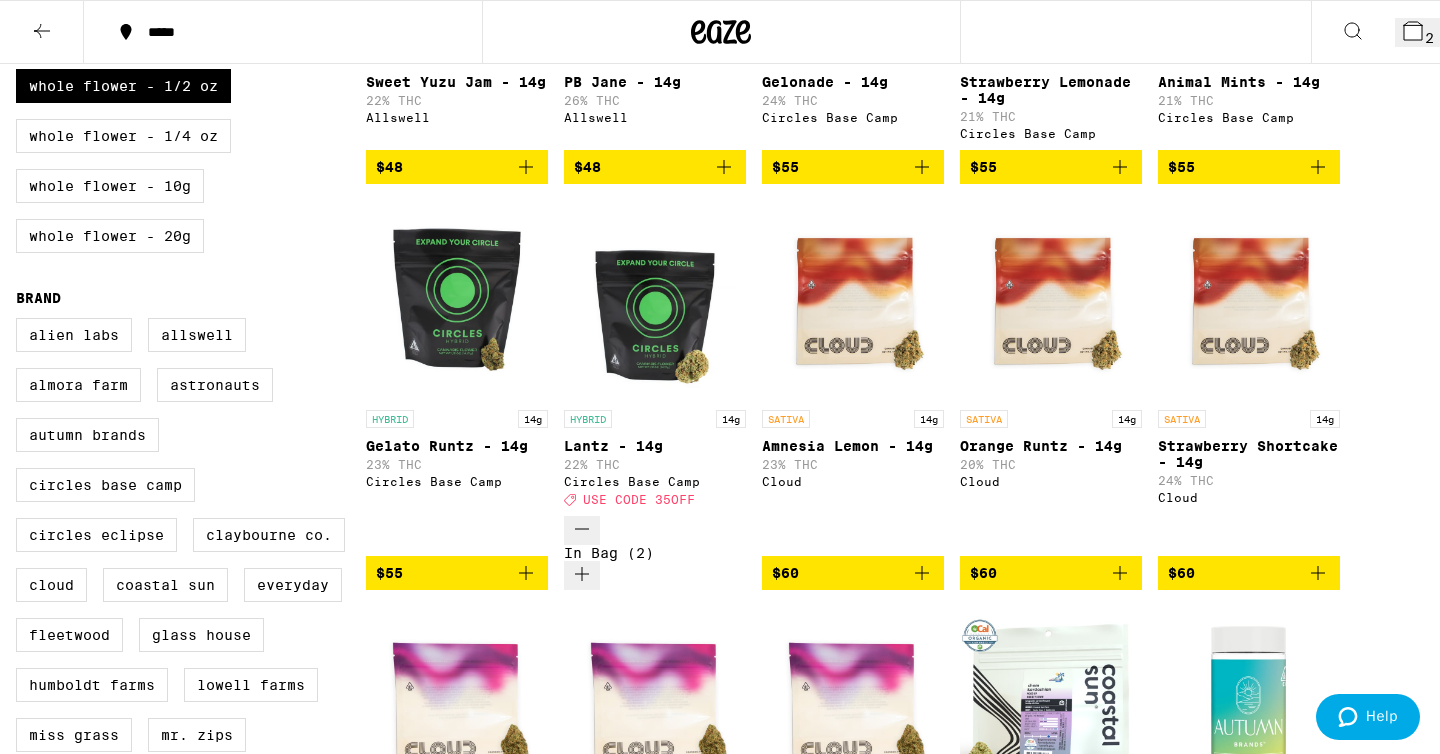 click at bounding box center [655, 400] 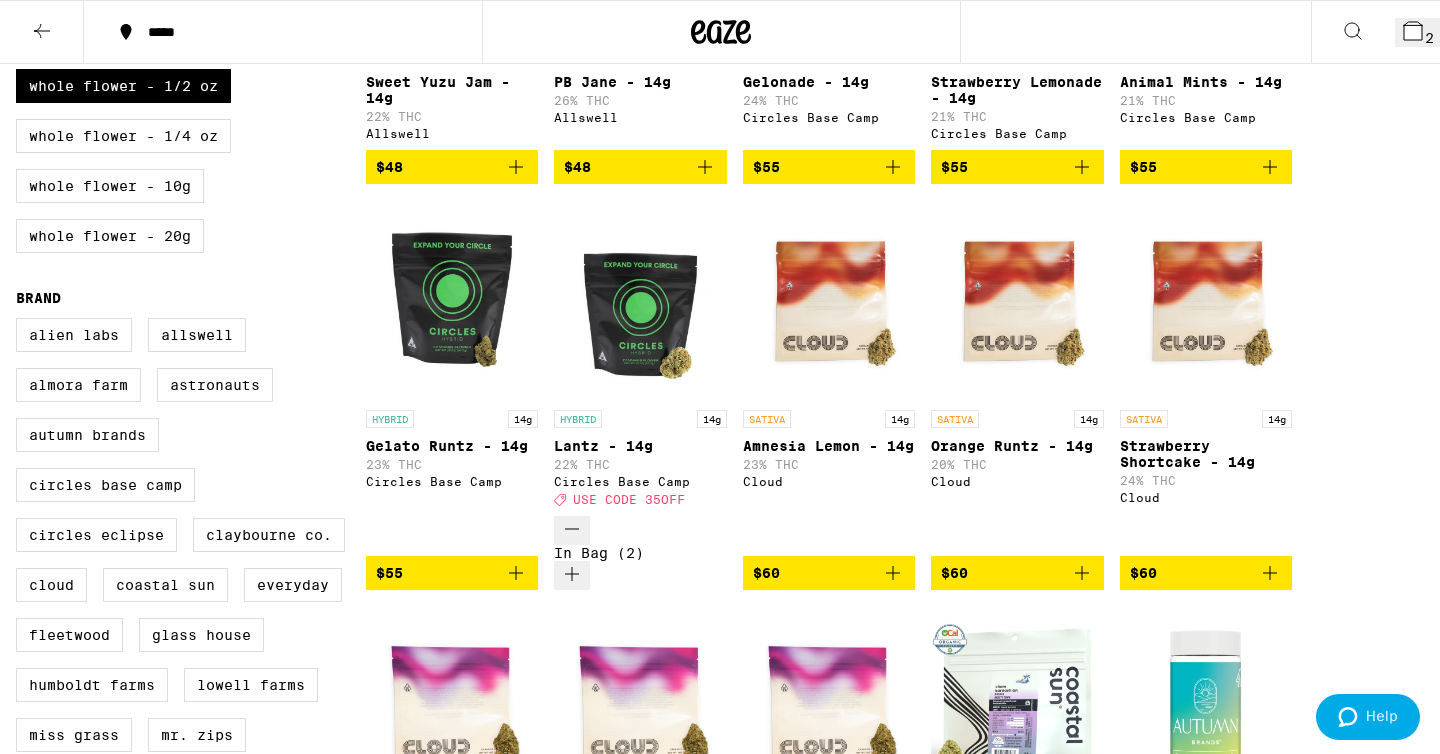 click 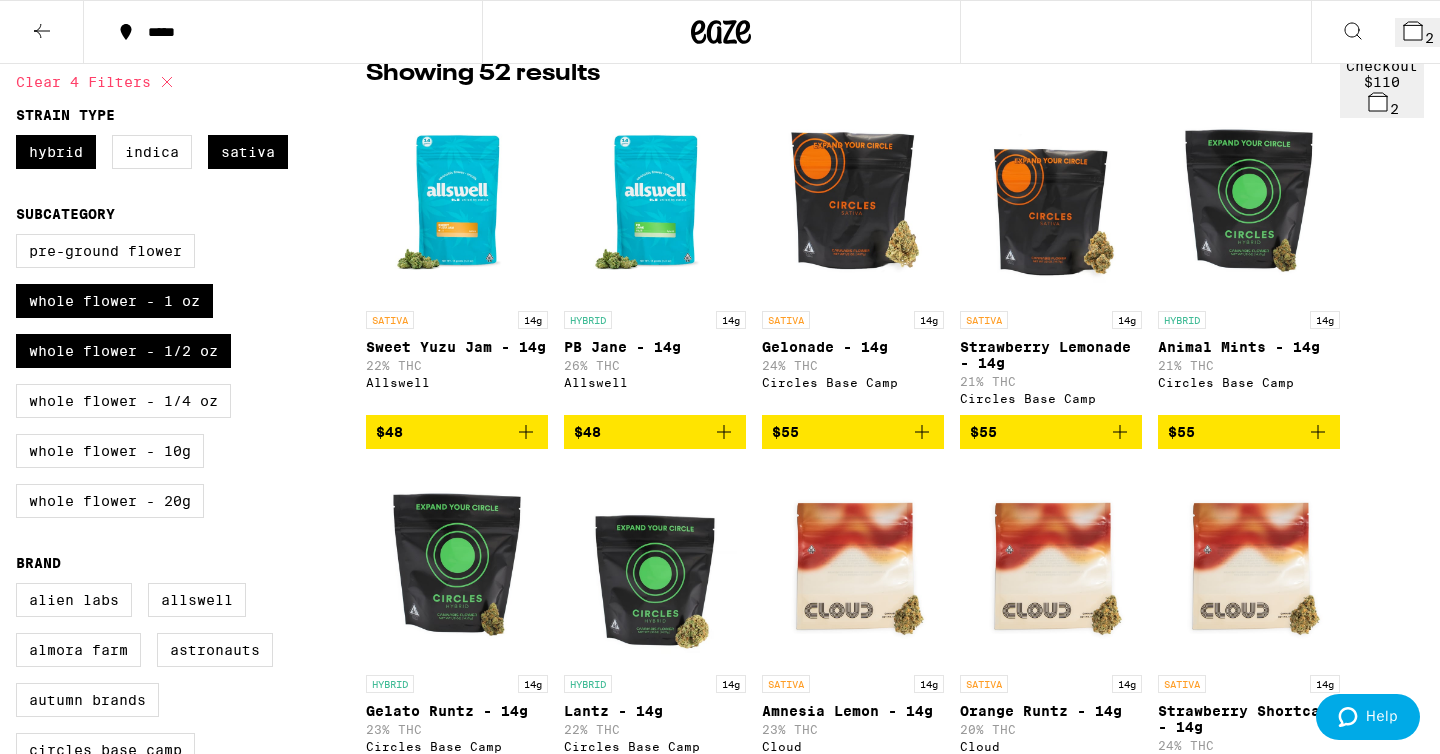 scroll, scrollTop: 175, scrollLeft: 0, axis: vertical 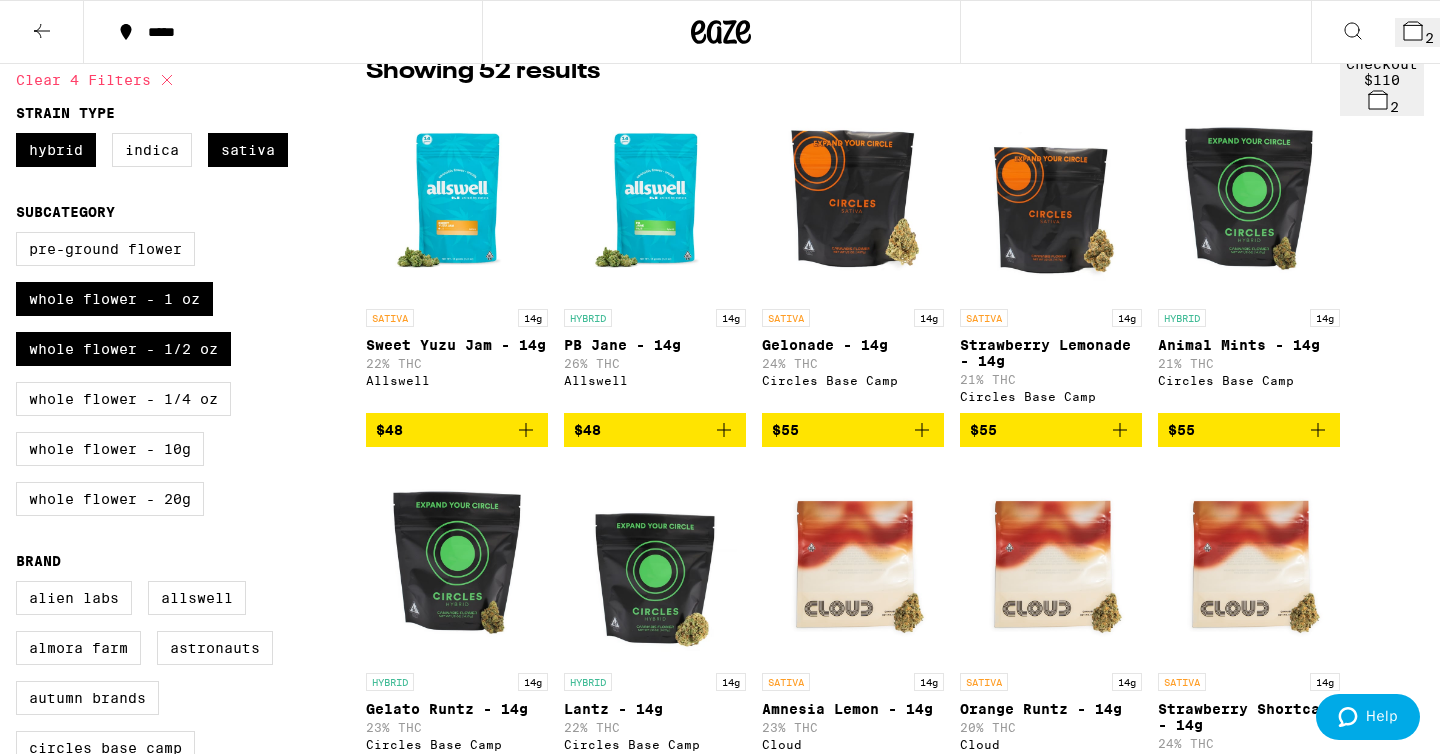click 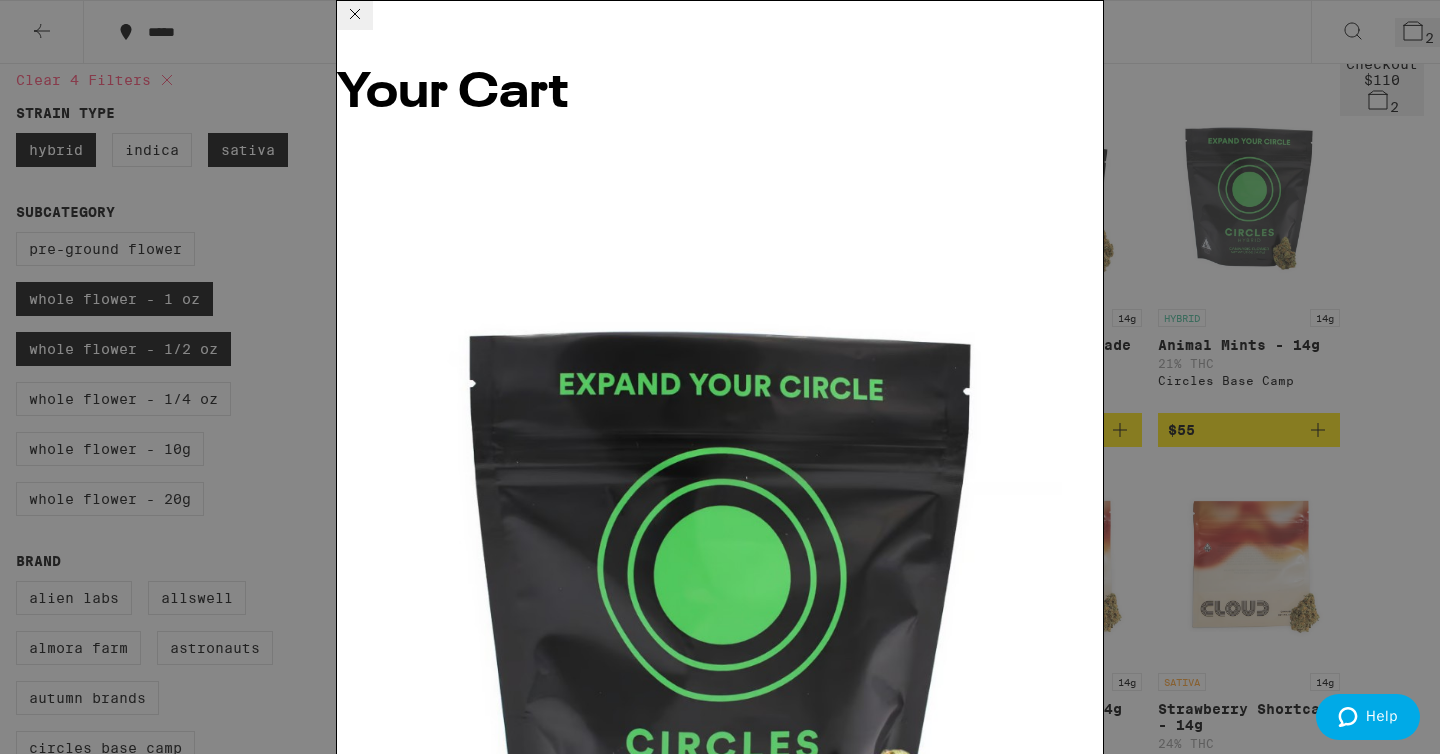 click 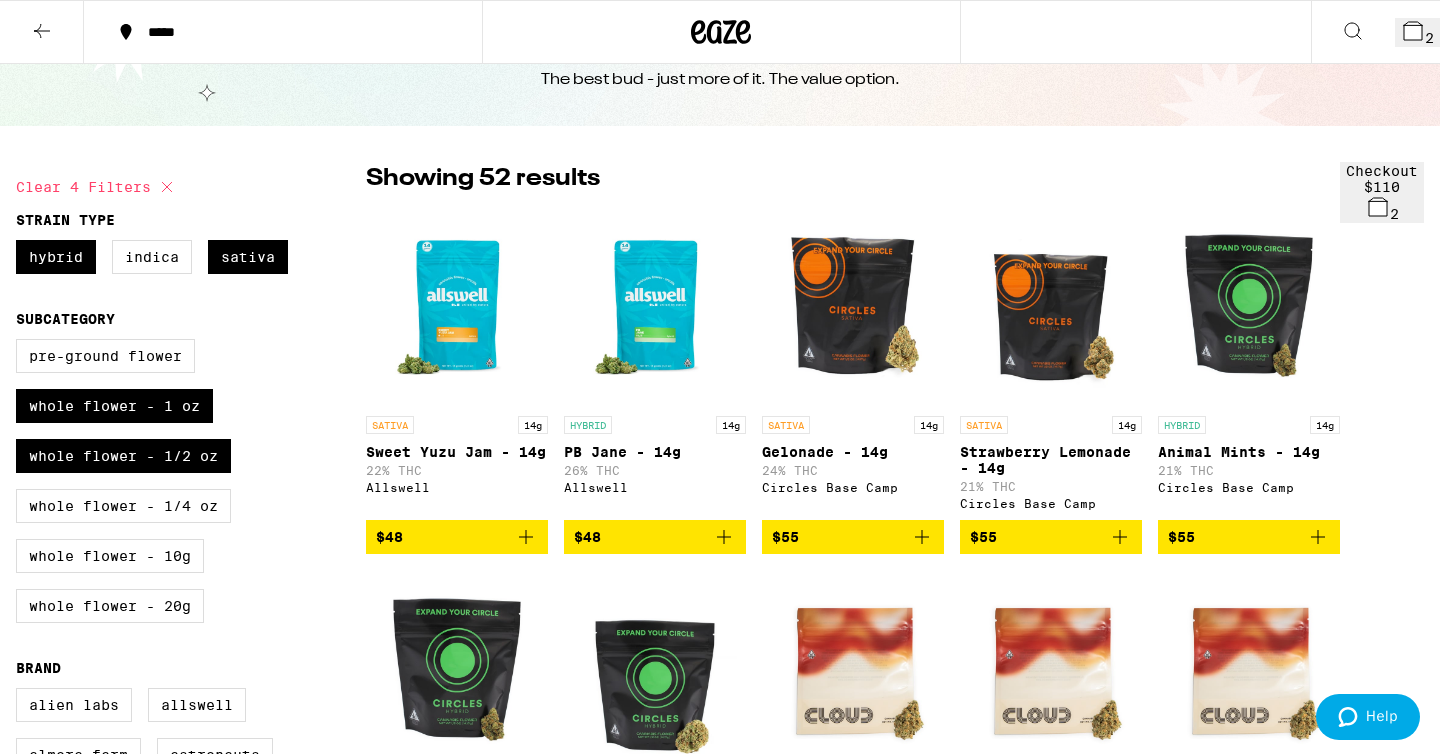scroll, scrollTop: 0, scrollLeft: 0, axis: both 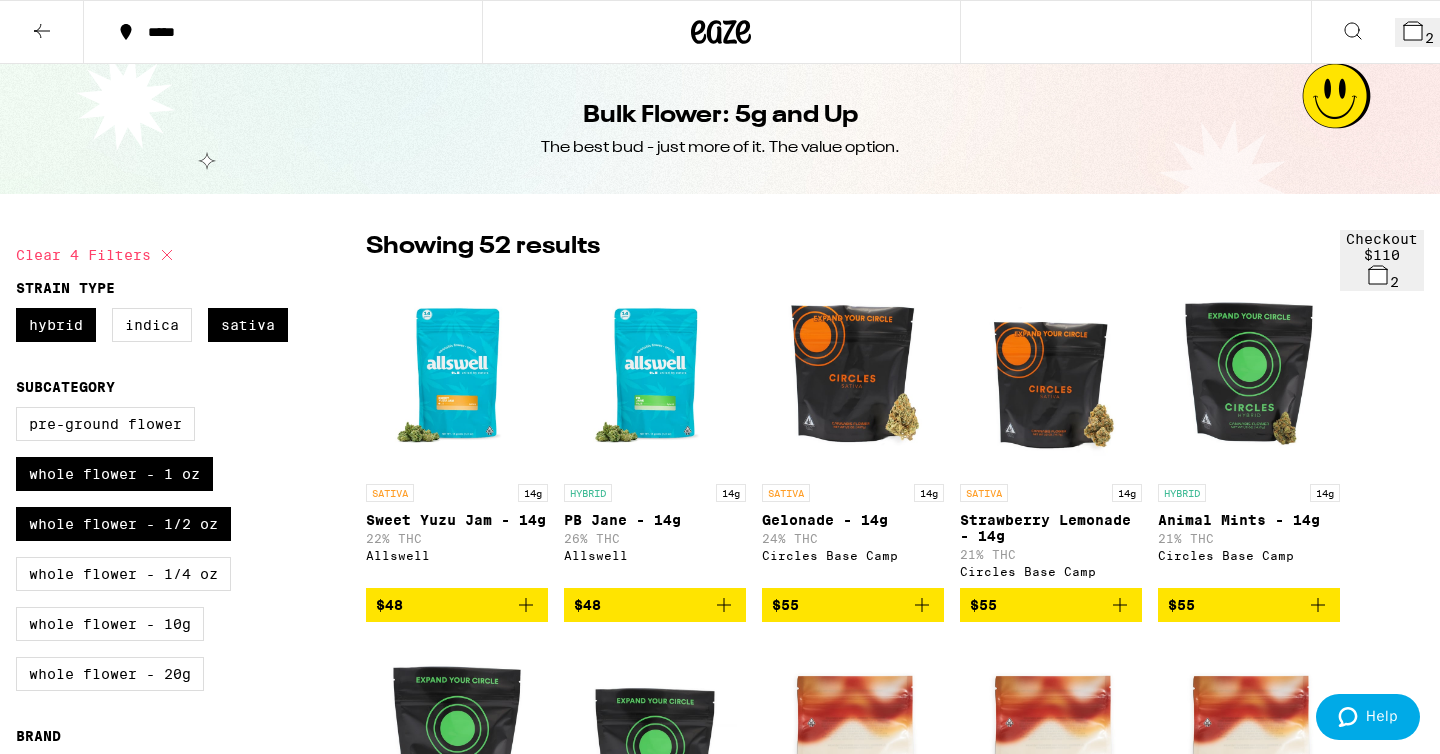 click 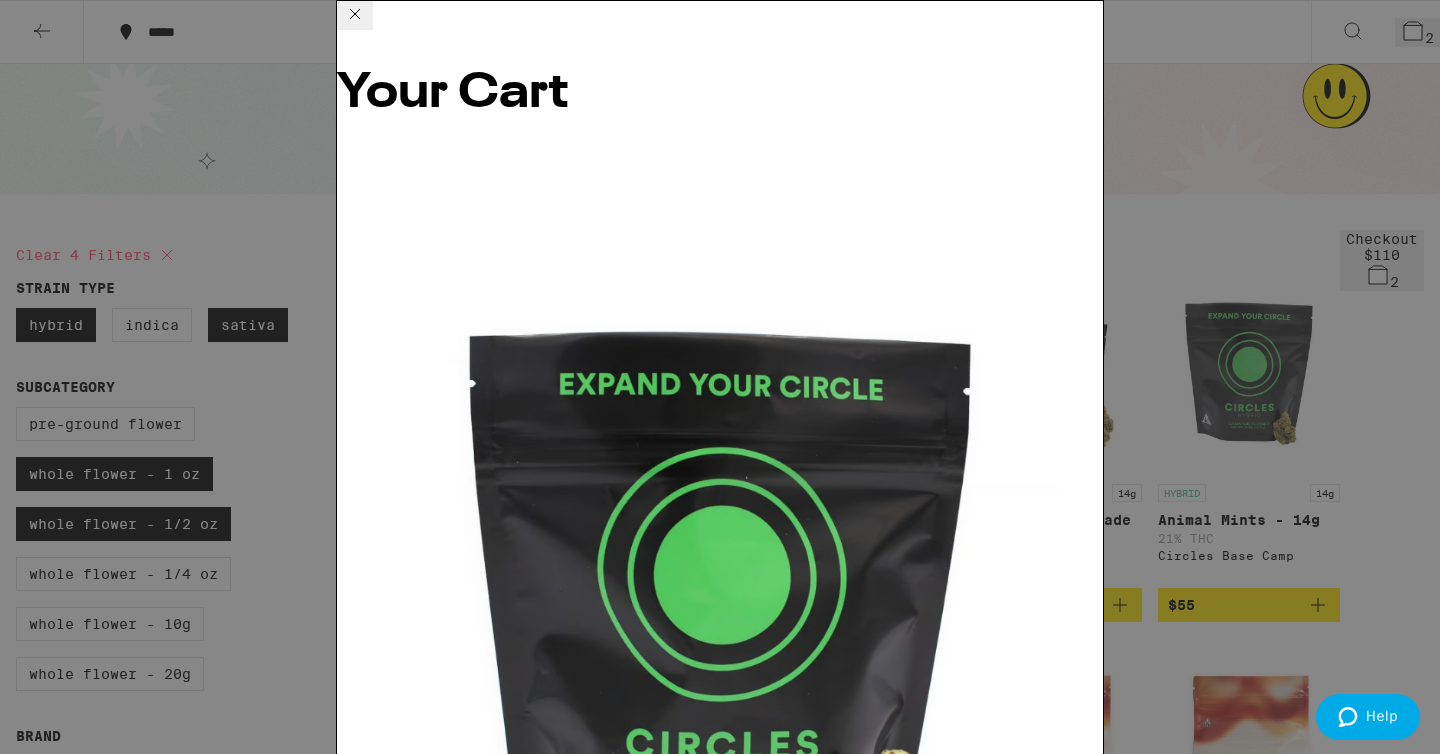 click on "Apply Promo" at bounding box center (392, 1916) 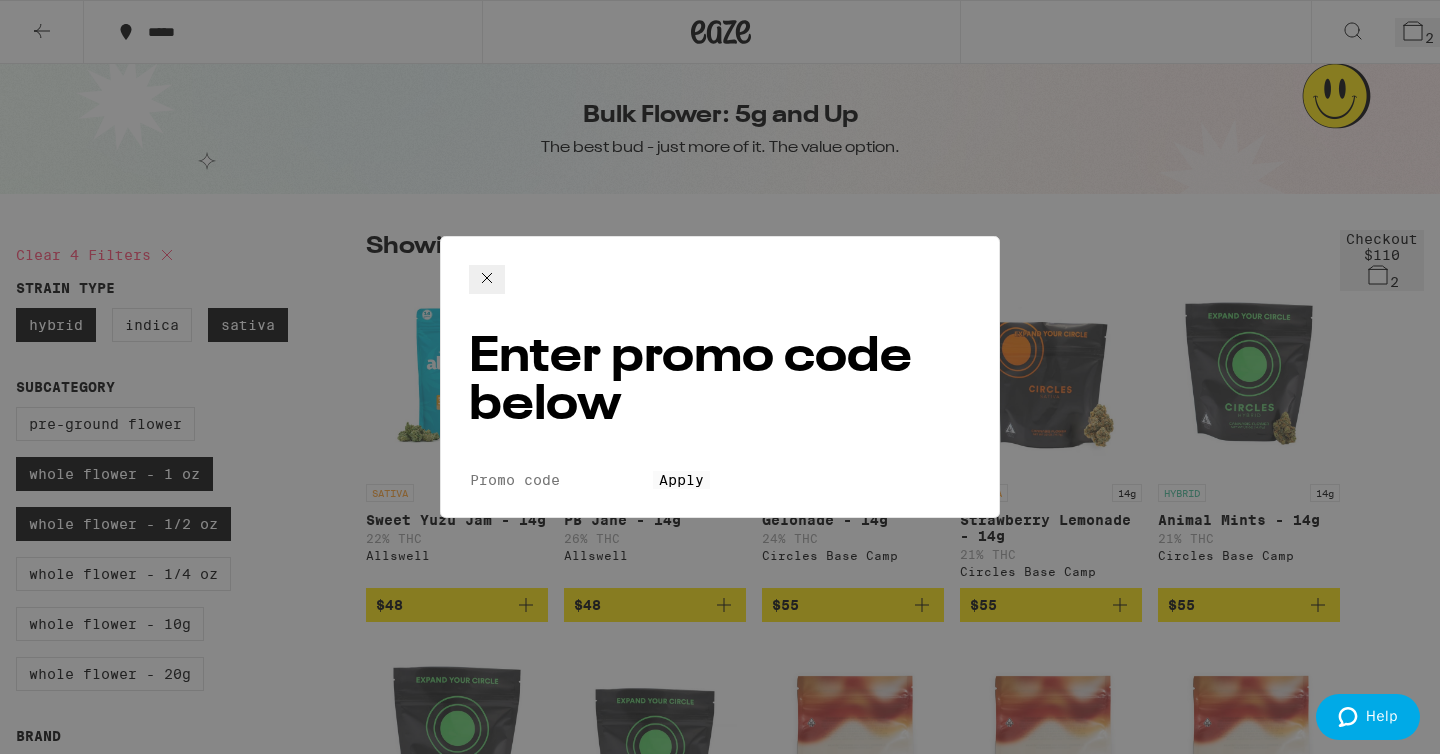 click on "Promo Code" at bounding box center (561, 480) 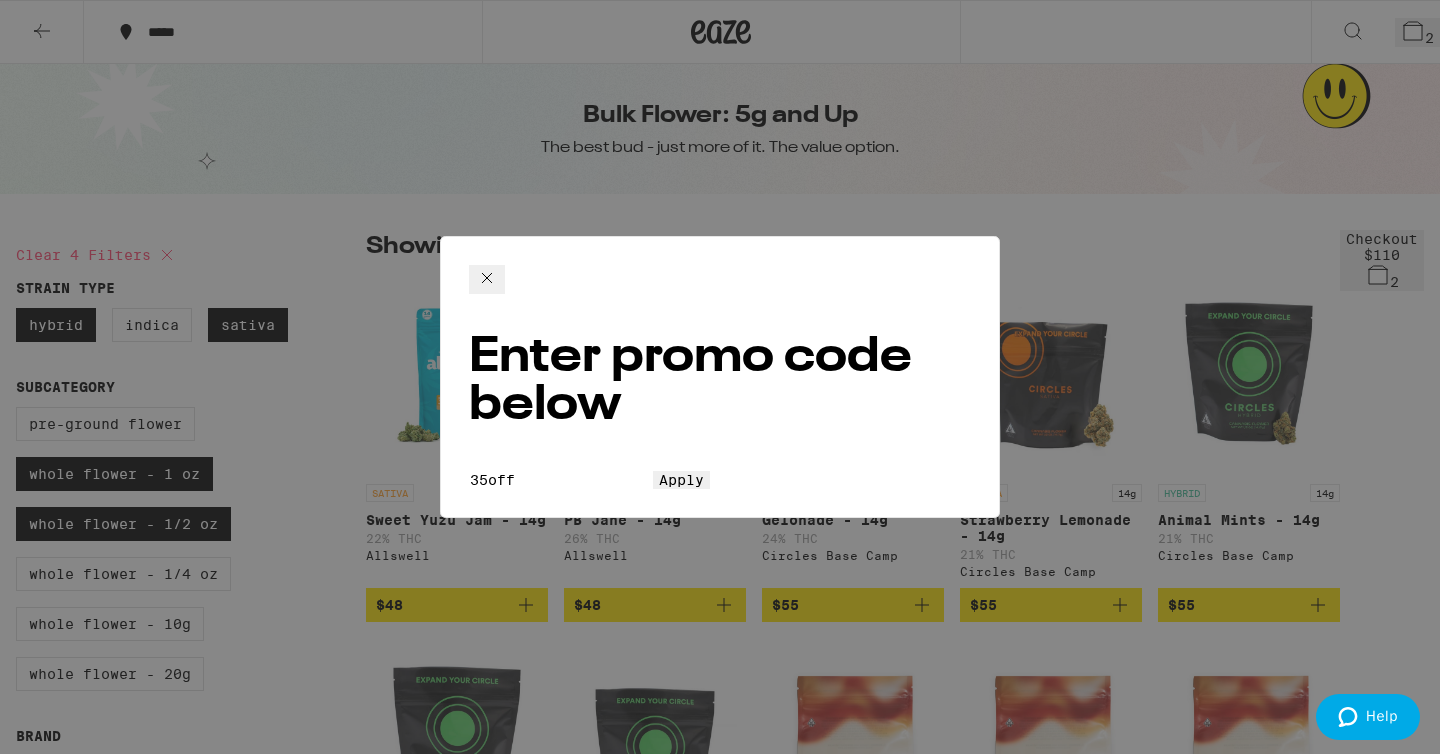 type on "35off" 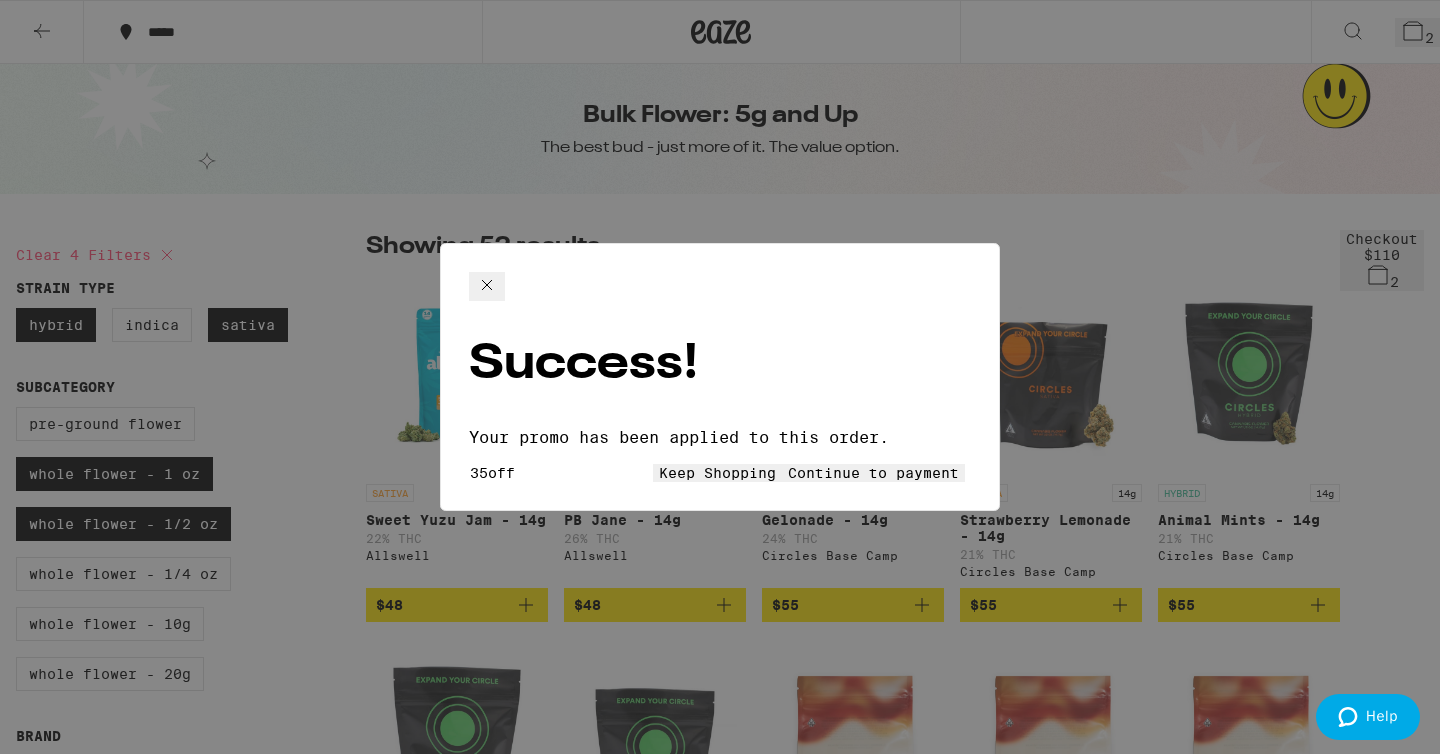 click on "Keep Shopping" at bounding box center (717, 473) 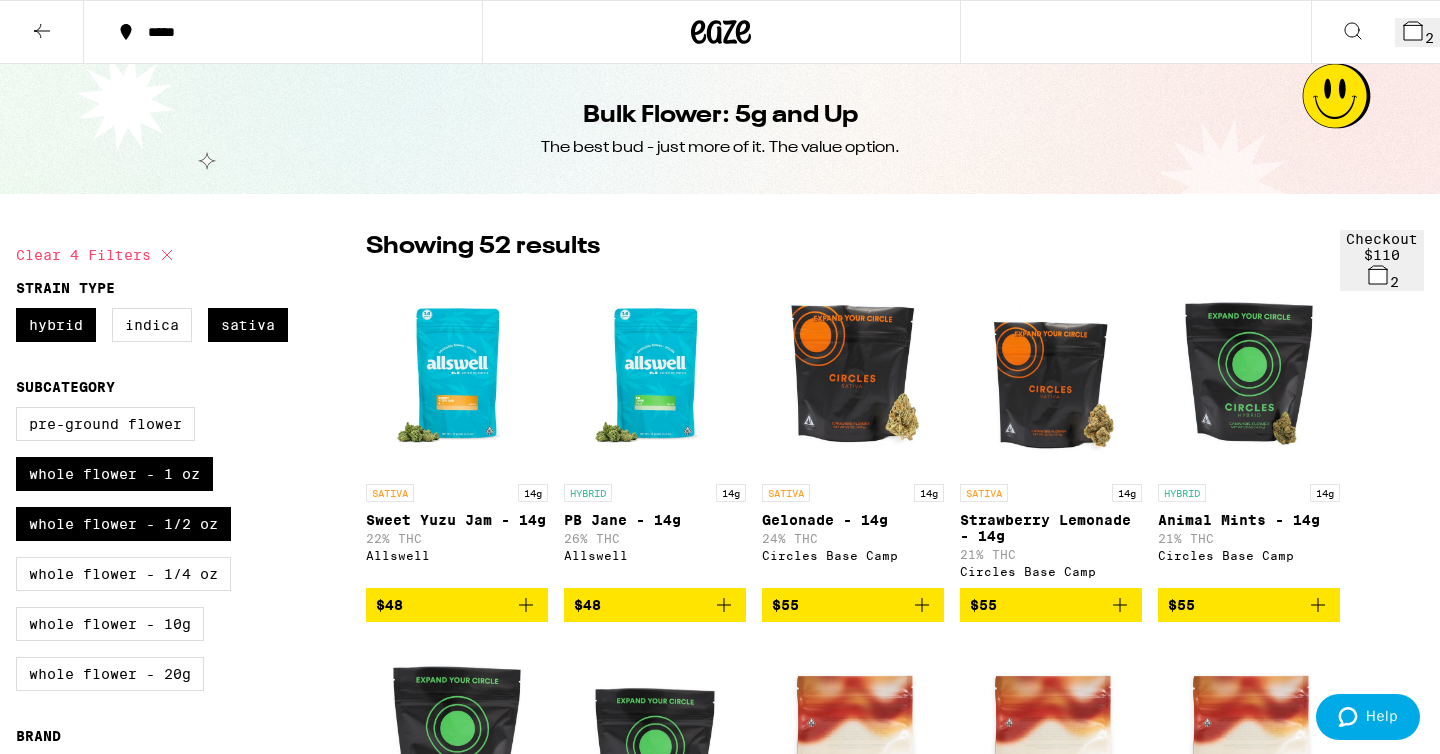 click 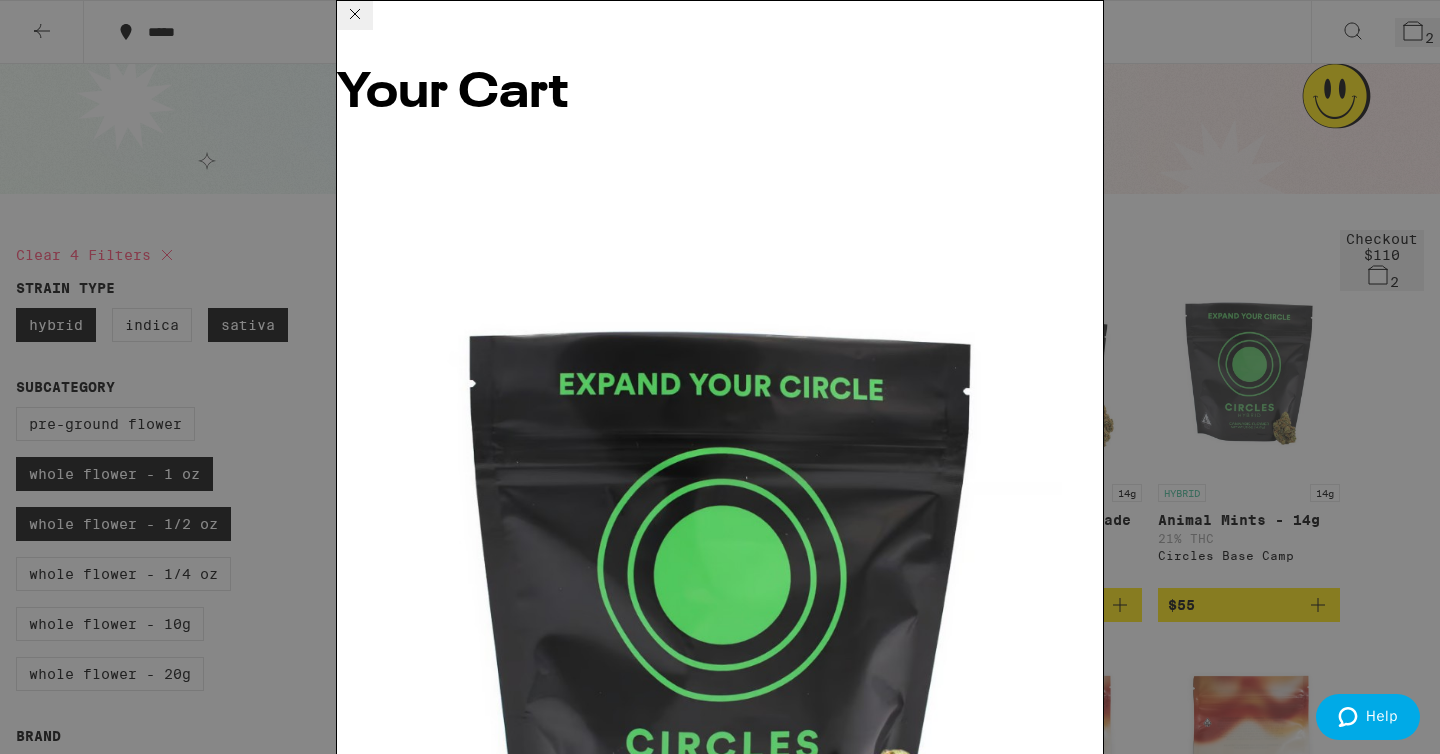 scroll, scrollTop: 126, scrollLeft: 0, axis: vertical 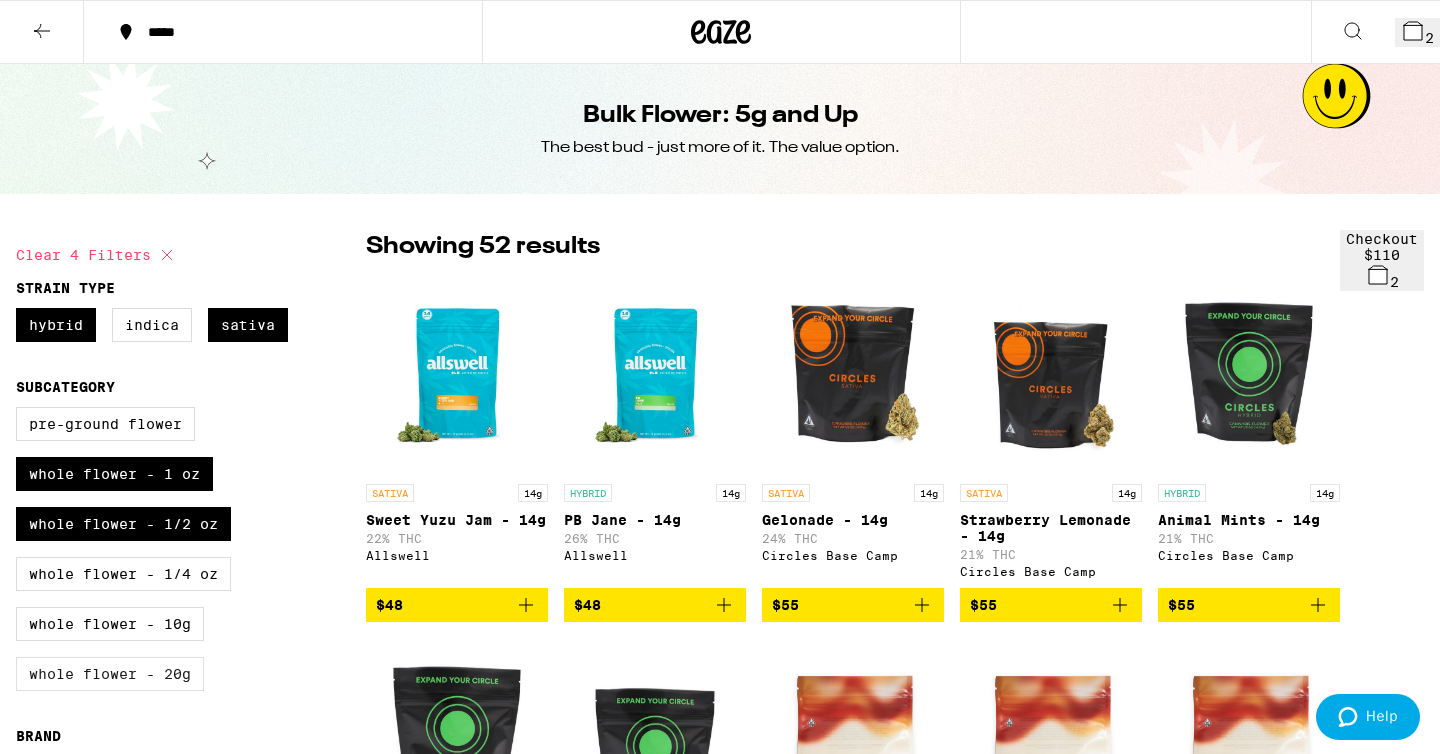 click on "Whole Flower - 20g" at bounding box center [110, 674] 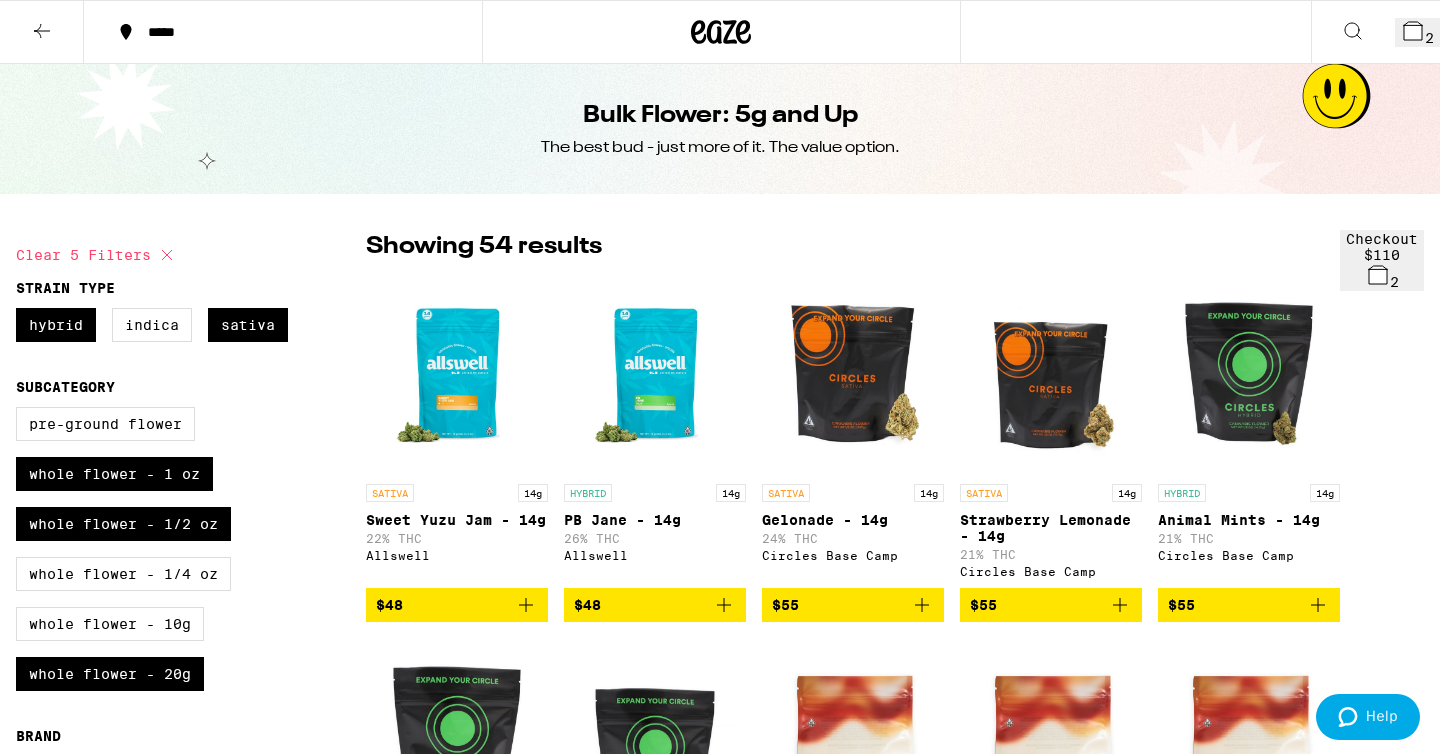 drag, startPoint x: 159, startPoint y: 639, endPoint x: 161, endPoint y: 458, distance: 181.01105 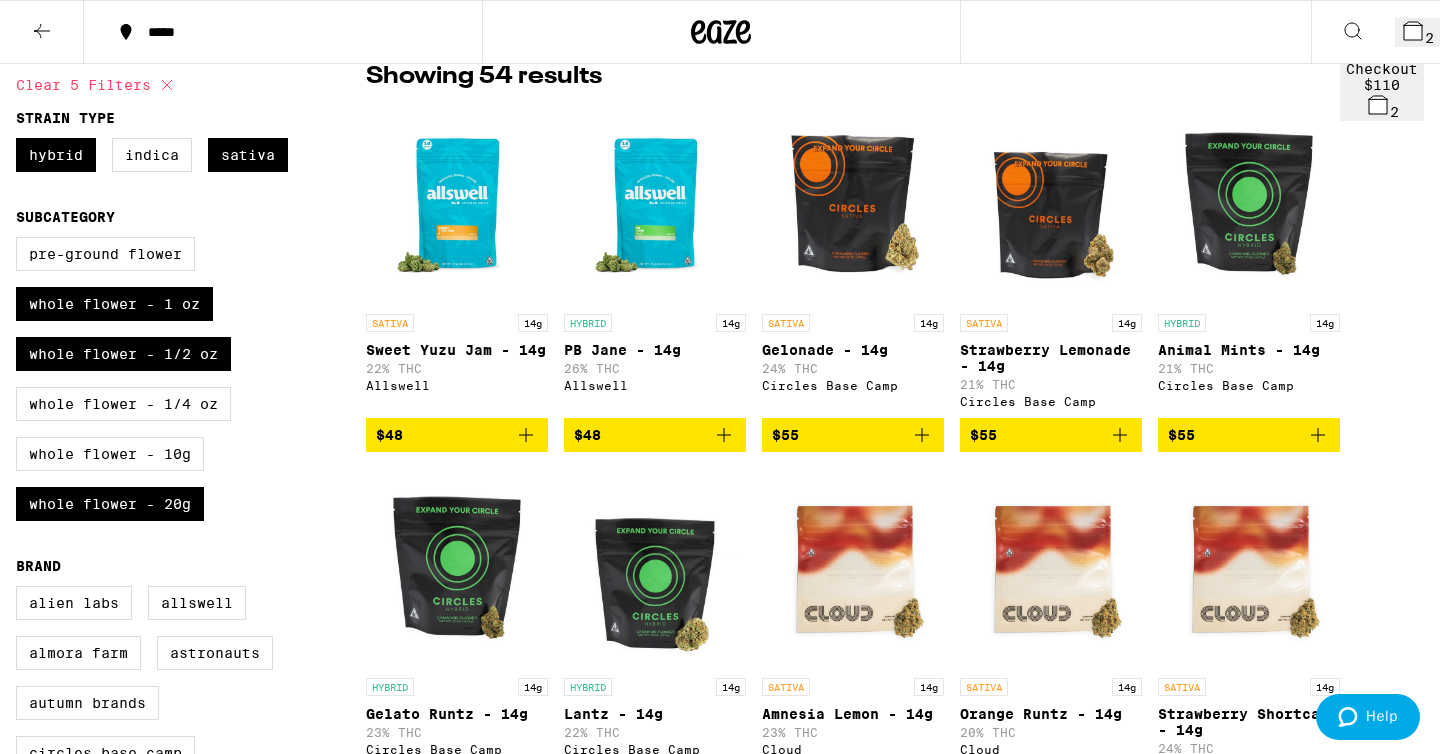 scroll, scrollTop: 230, scrollLeft: 0, axis: vertical 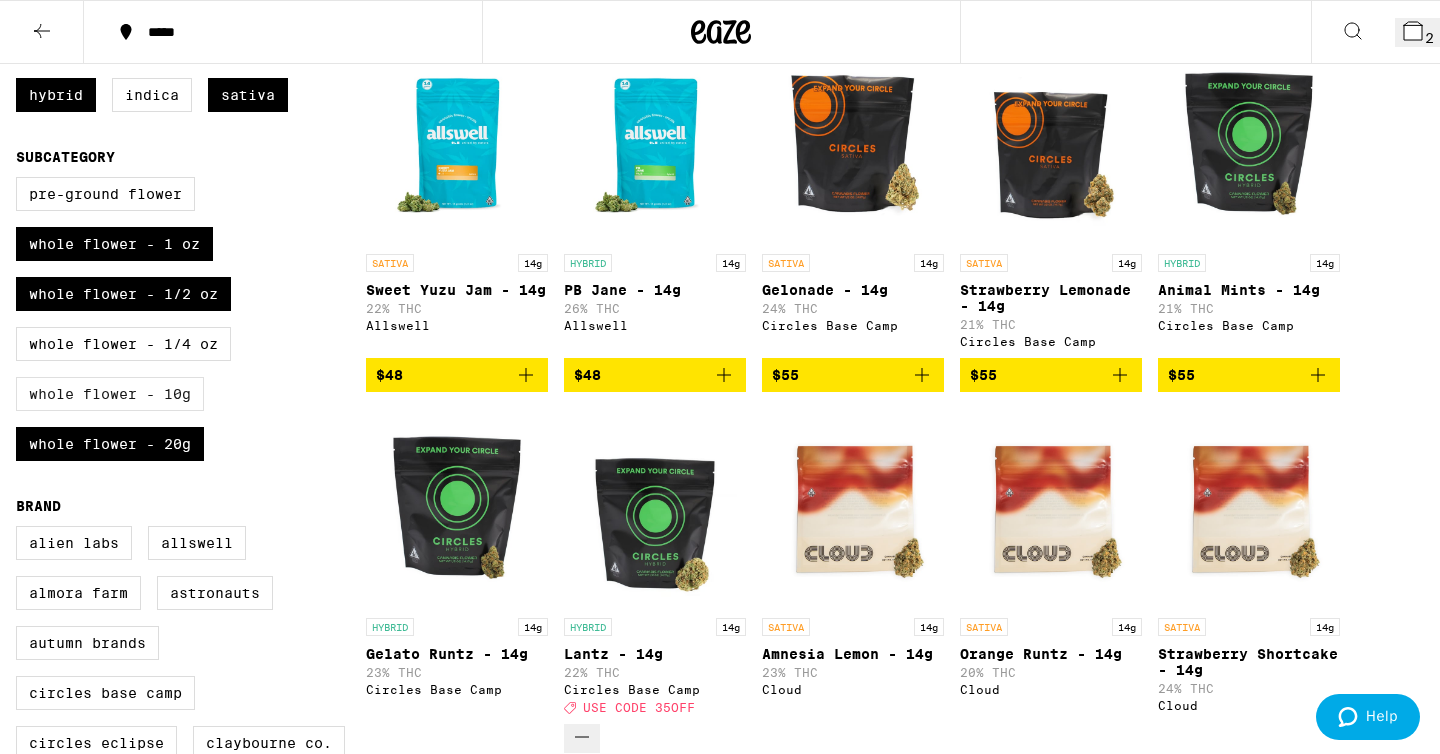 click on "Whole Flower - 10g" at bounding box center (110, 394) 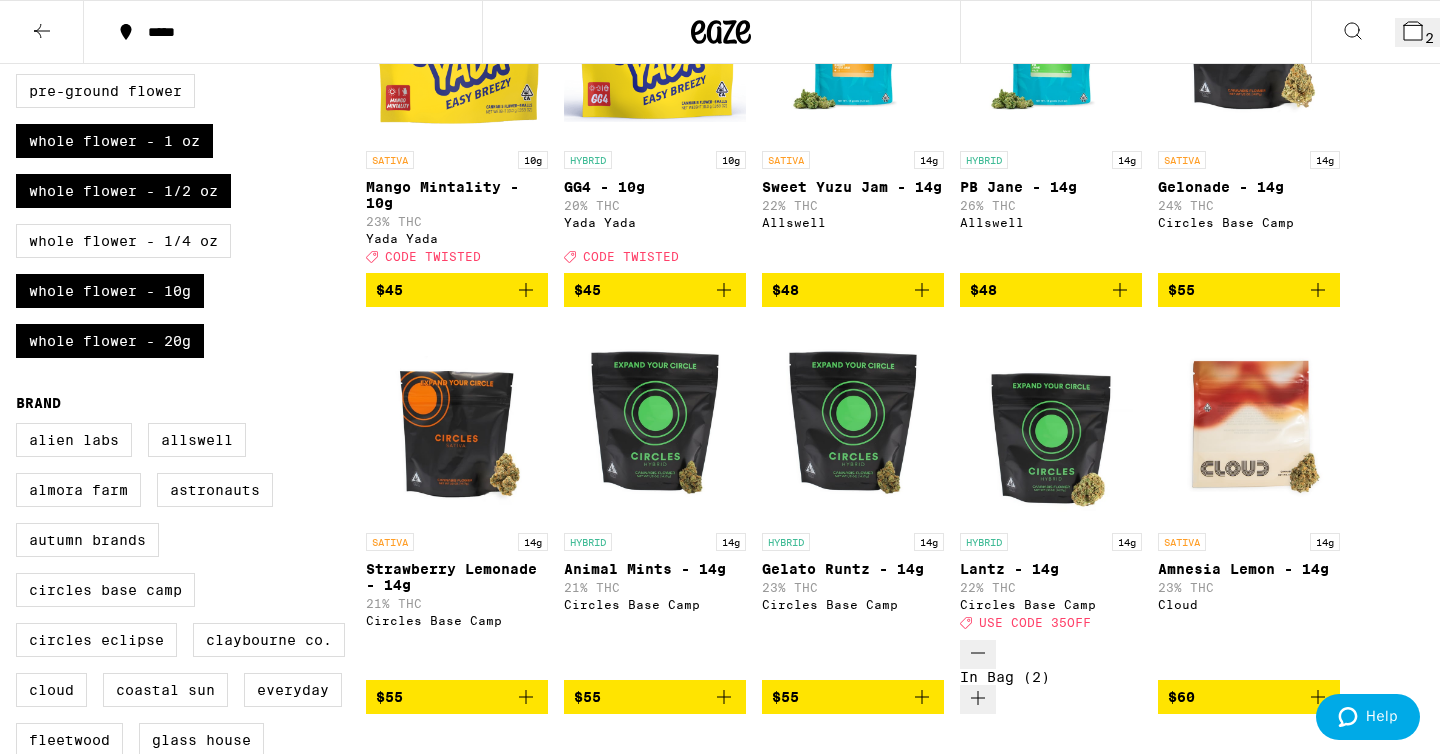 scroll, scrollTop: 318, scrollLeft: 0, axis: vertical 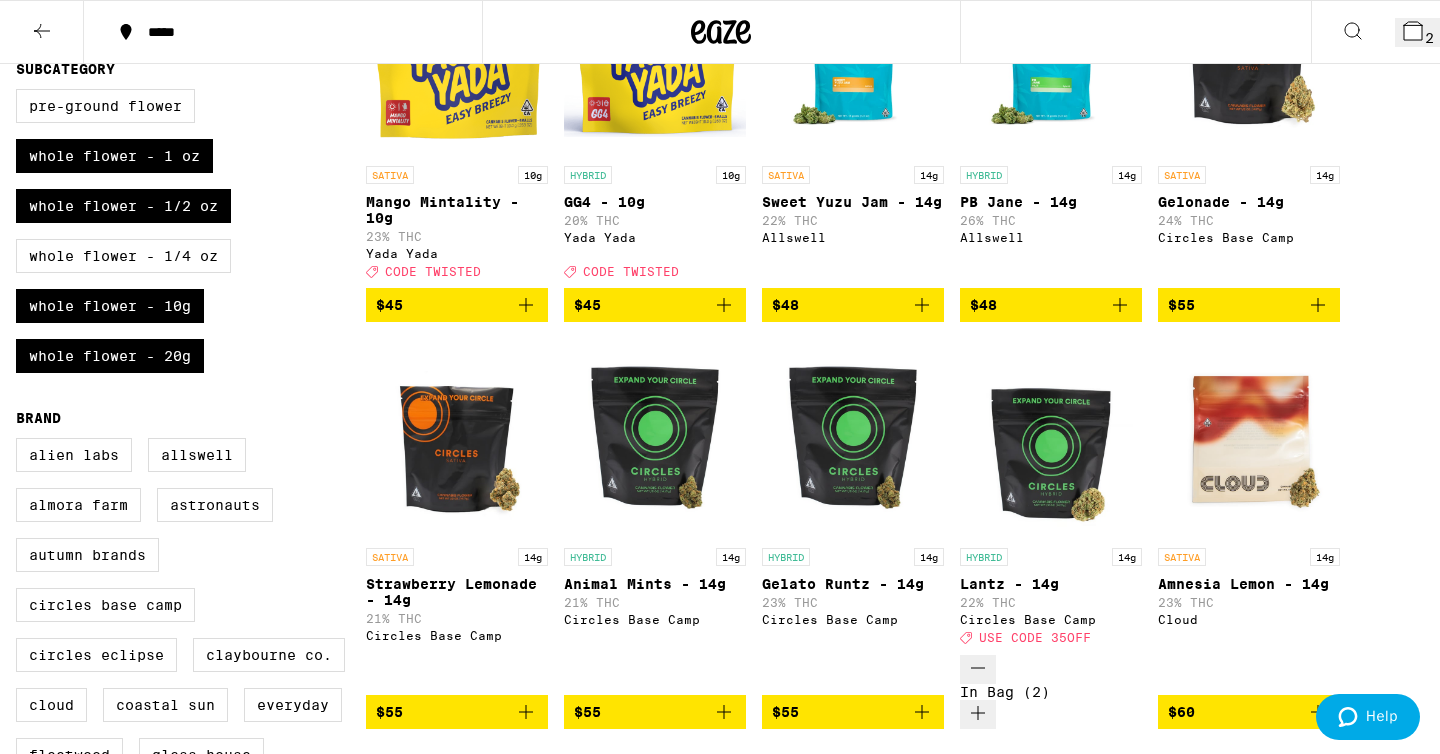 click 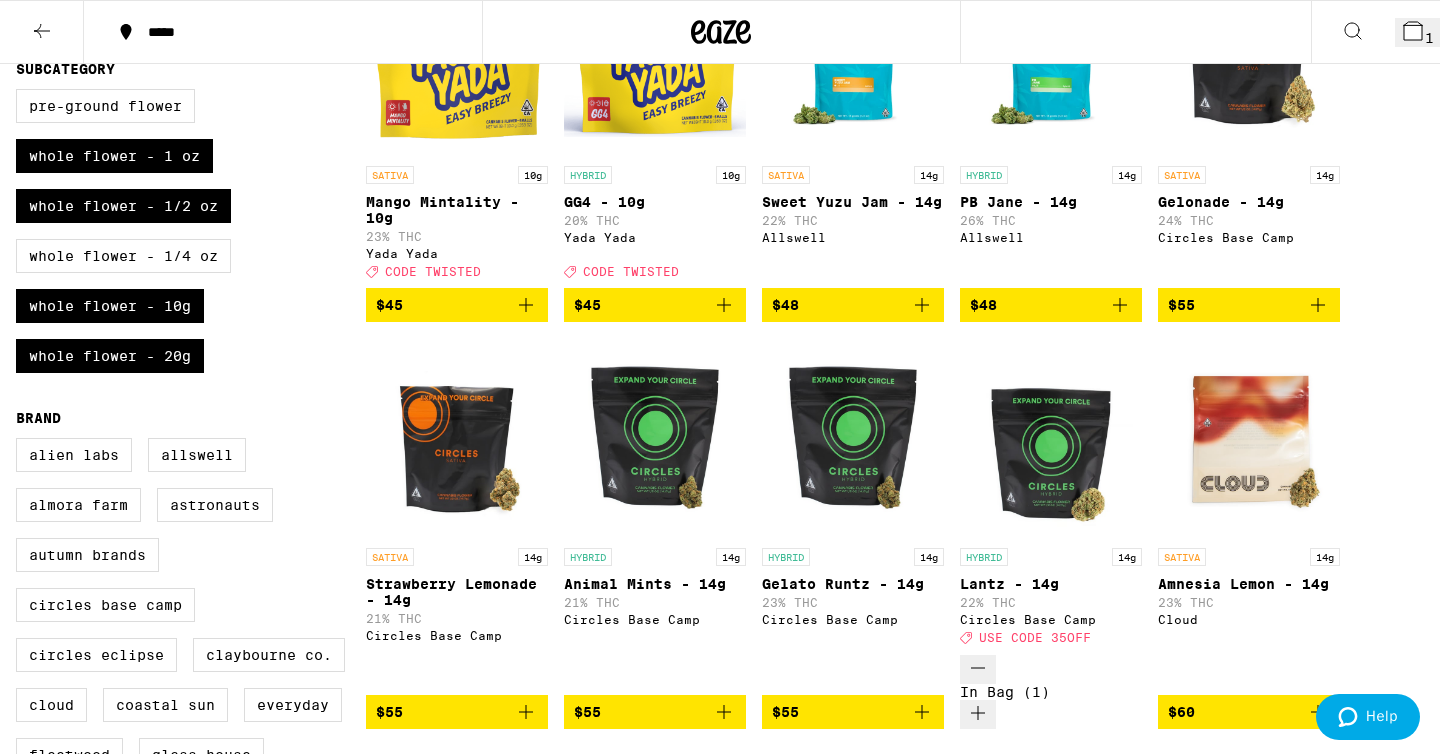 click 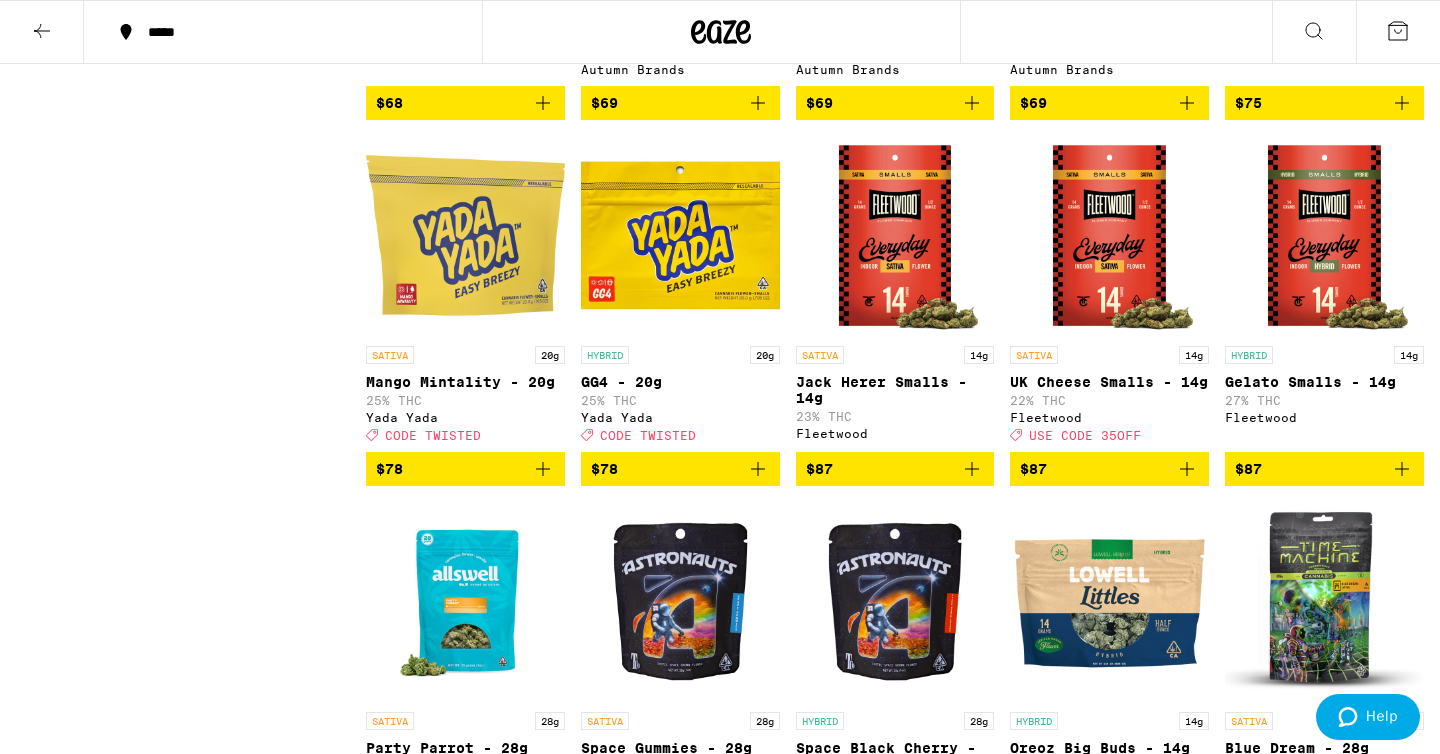 scroll, scrollTop: 1570, scrollLeft: 0, axis: vertical 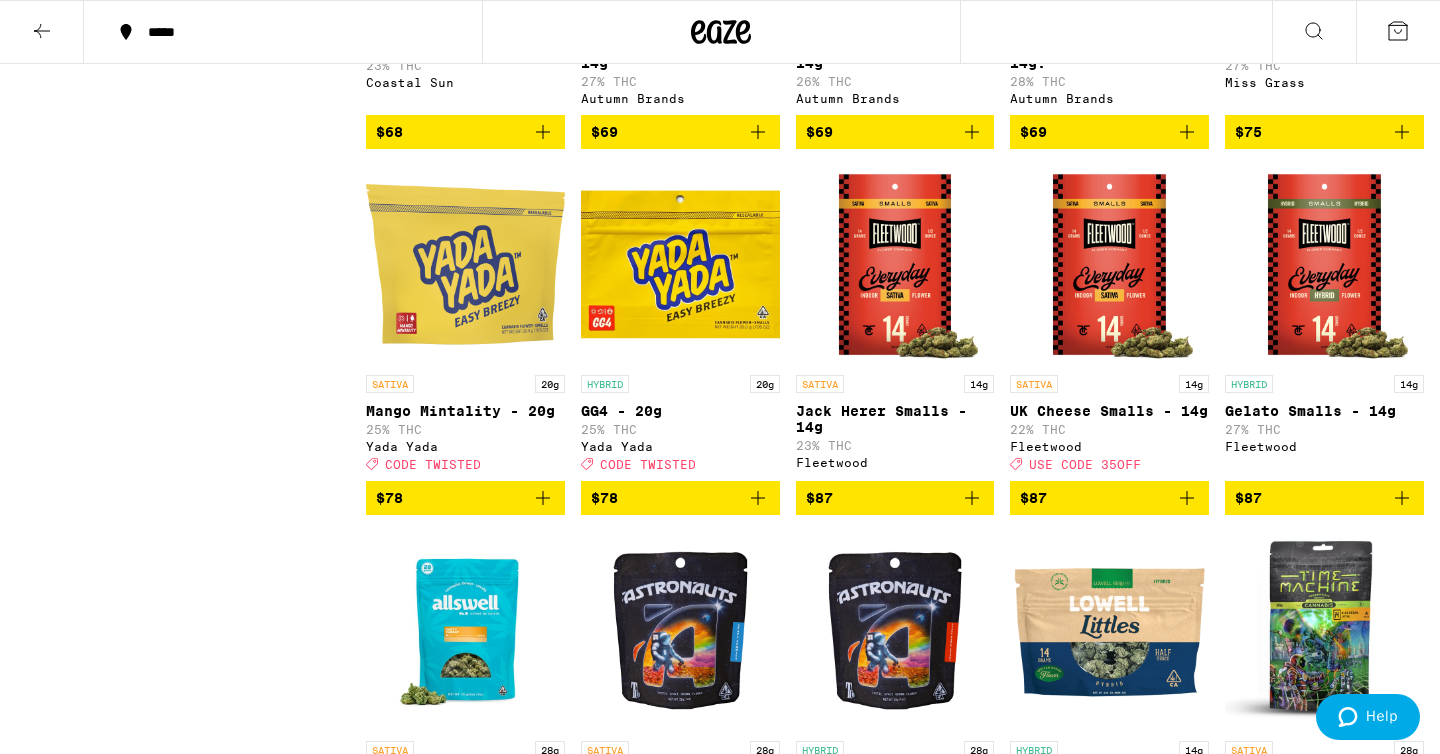 click at bounding box center [465, 265] 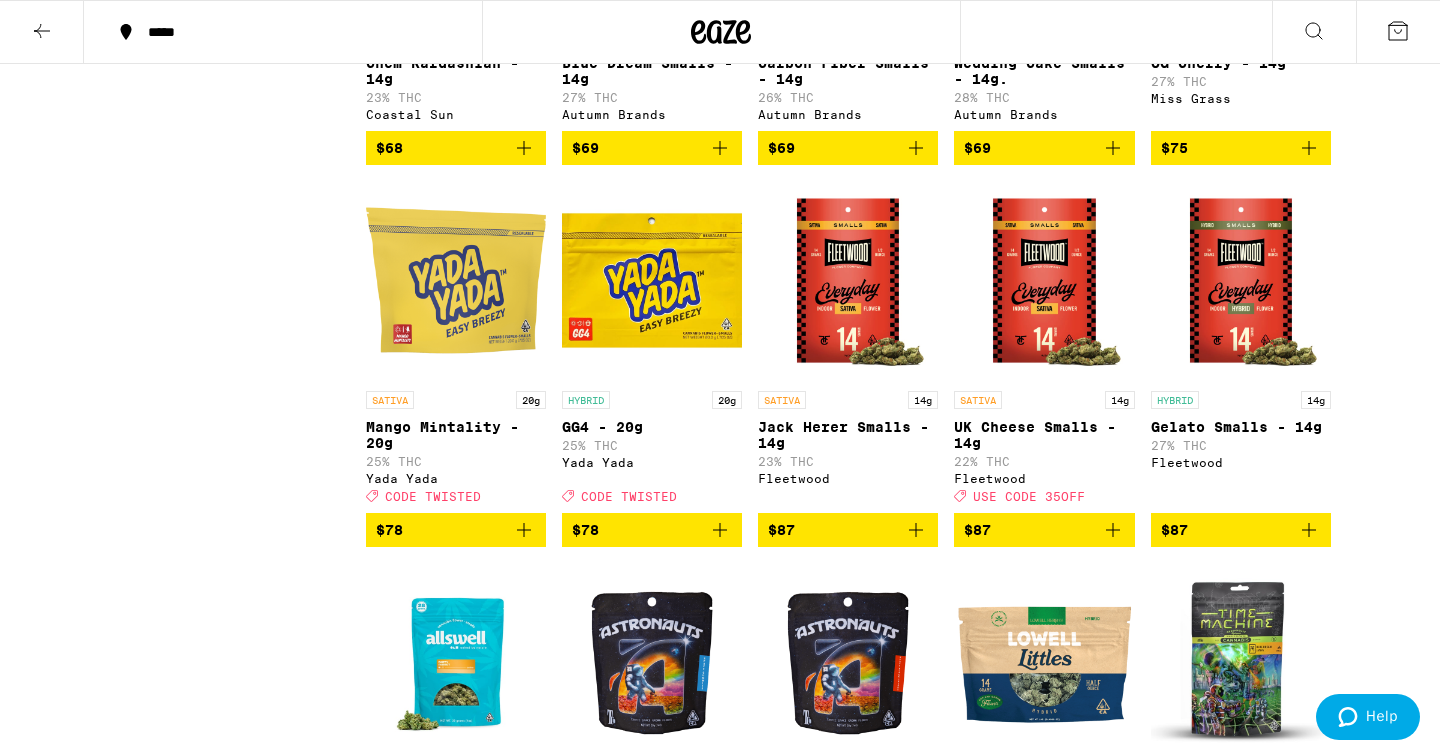 click 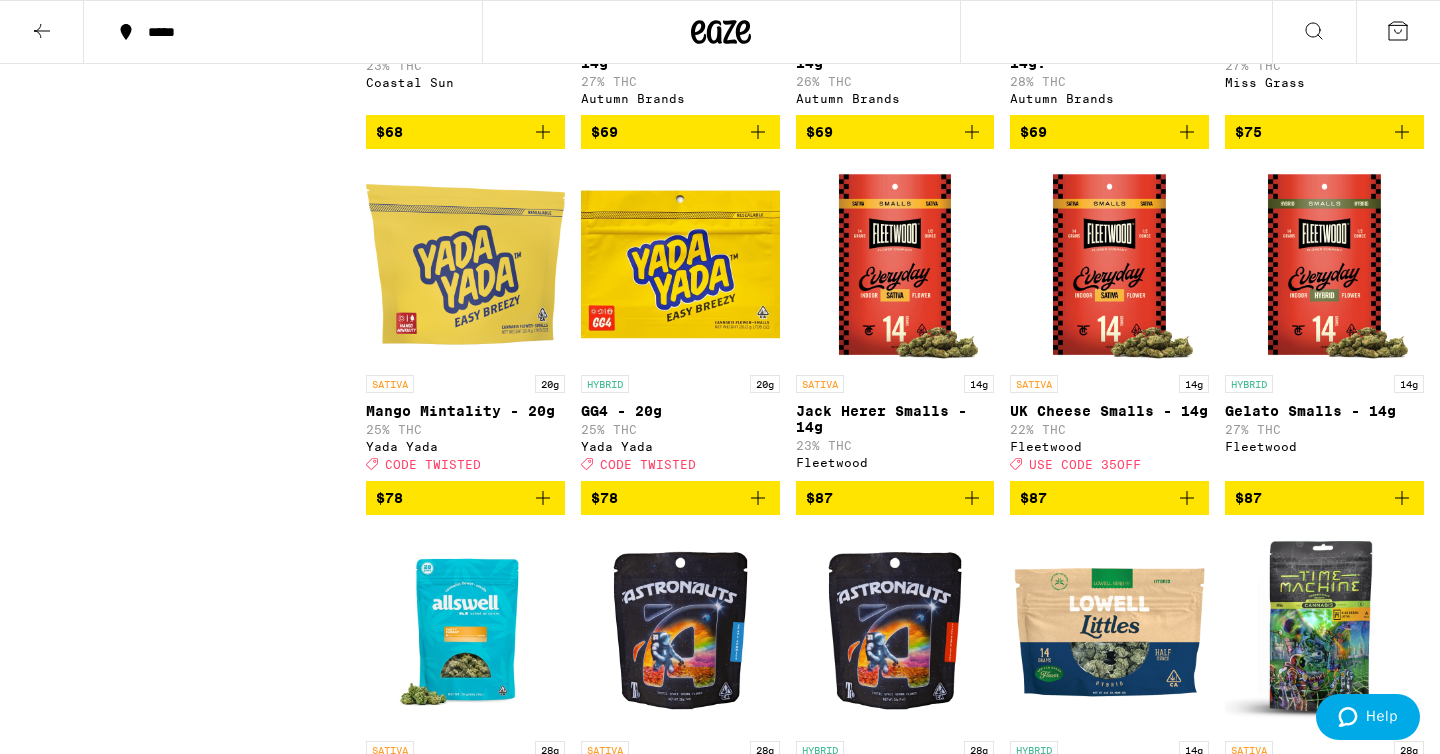 click 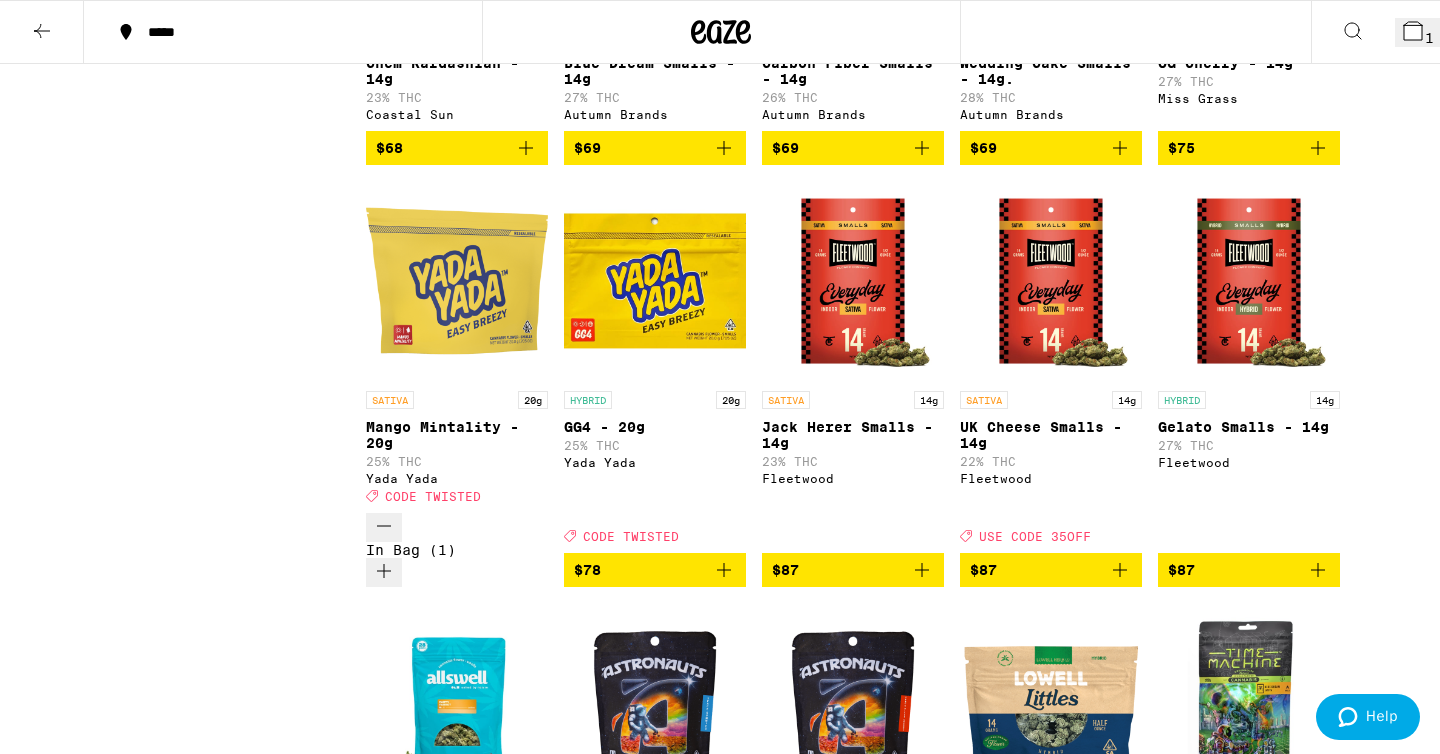 click 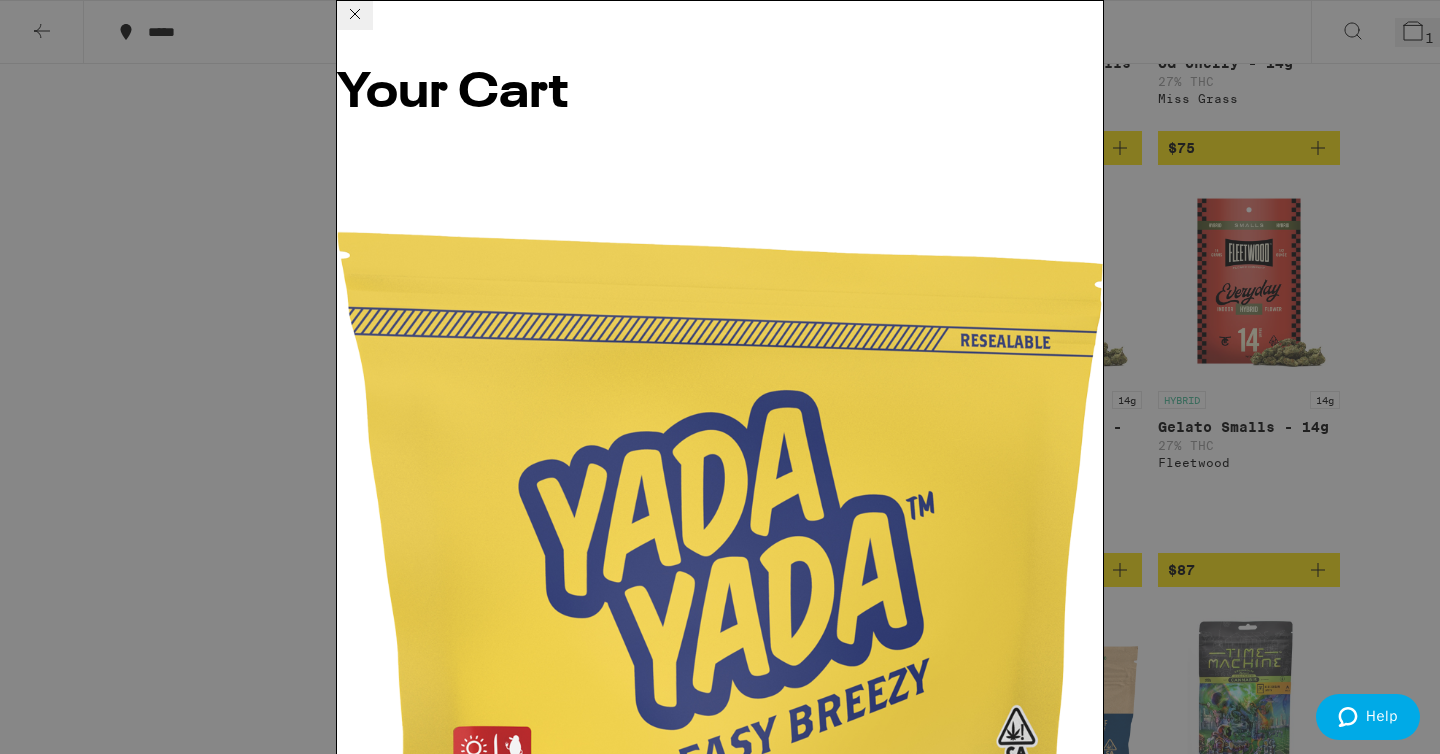 click on "Apply Promo" at bounding box center (392, 1661) 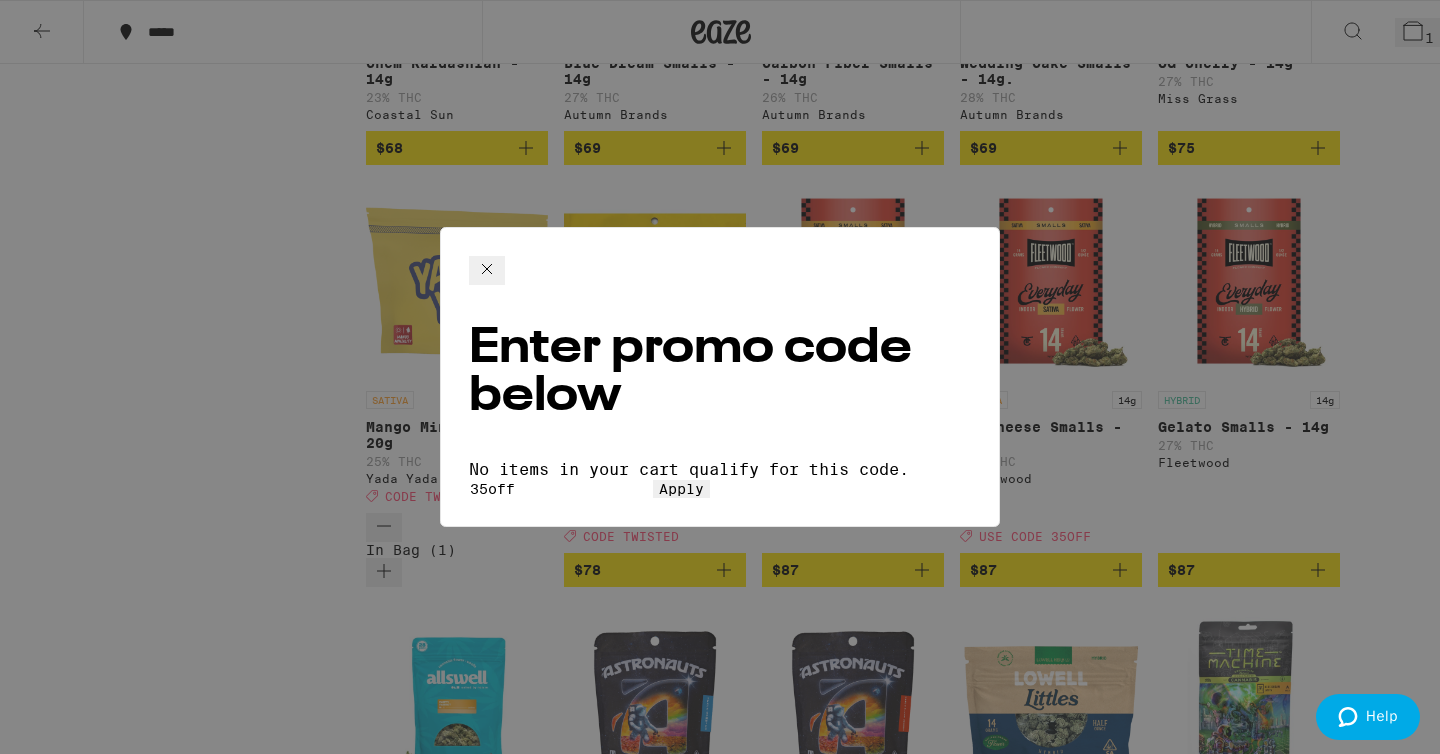 click on "Promo Code 35off Apply" 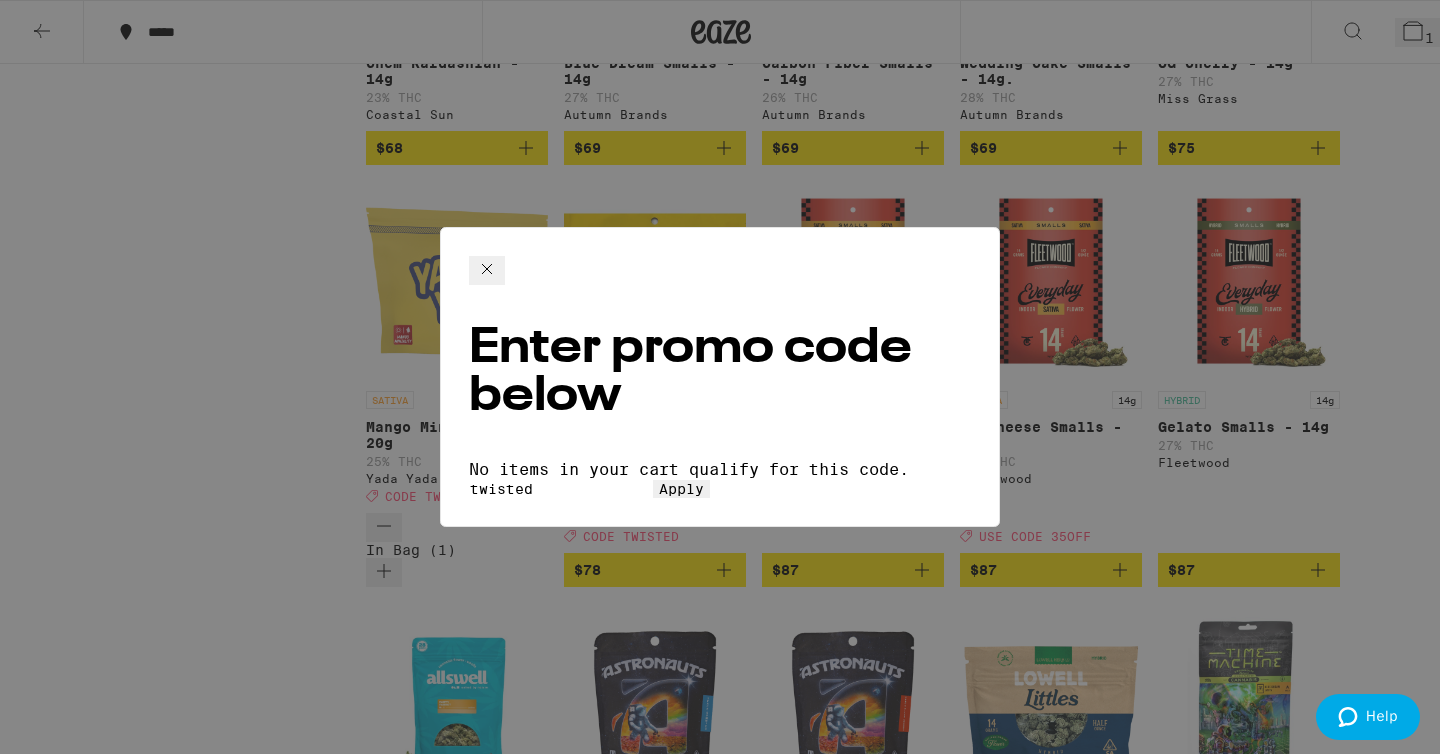 type on "twisted" 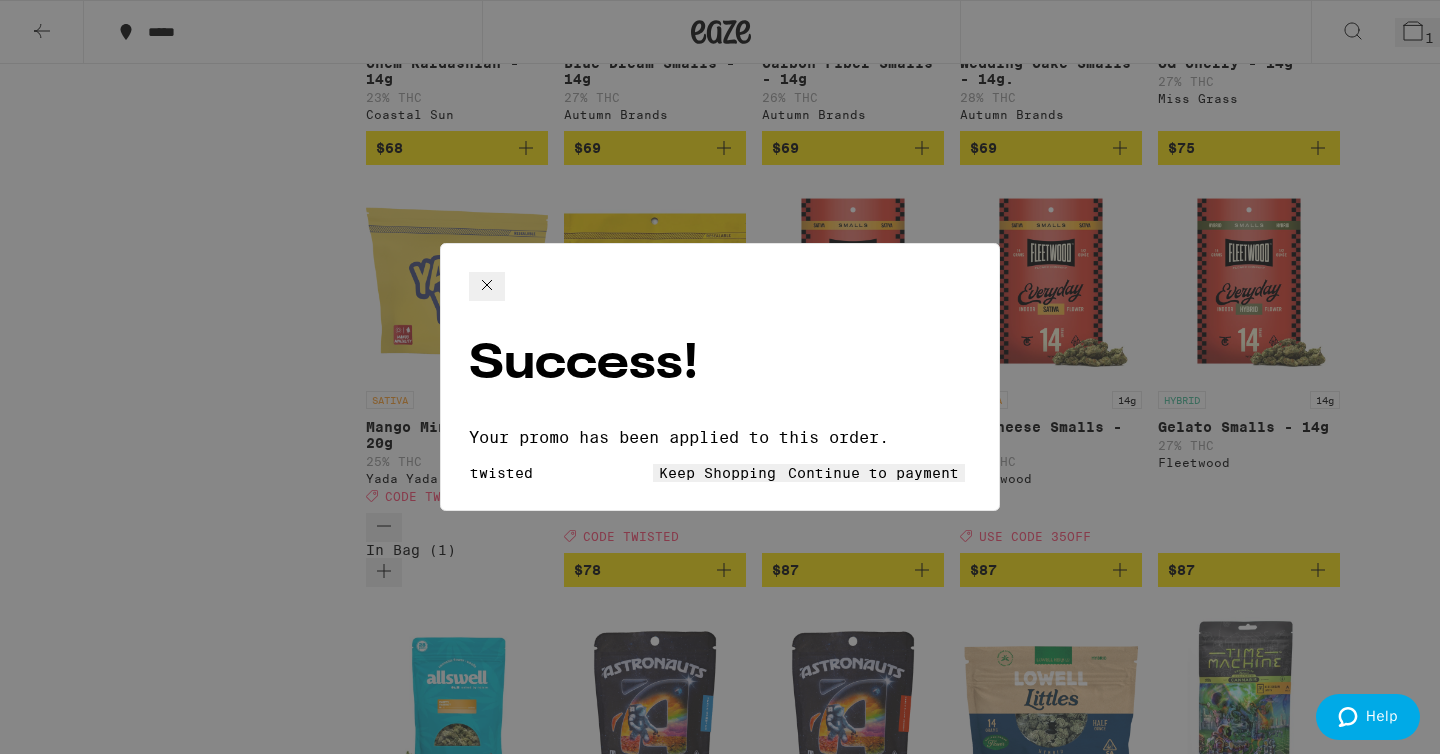 click 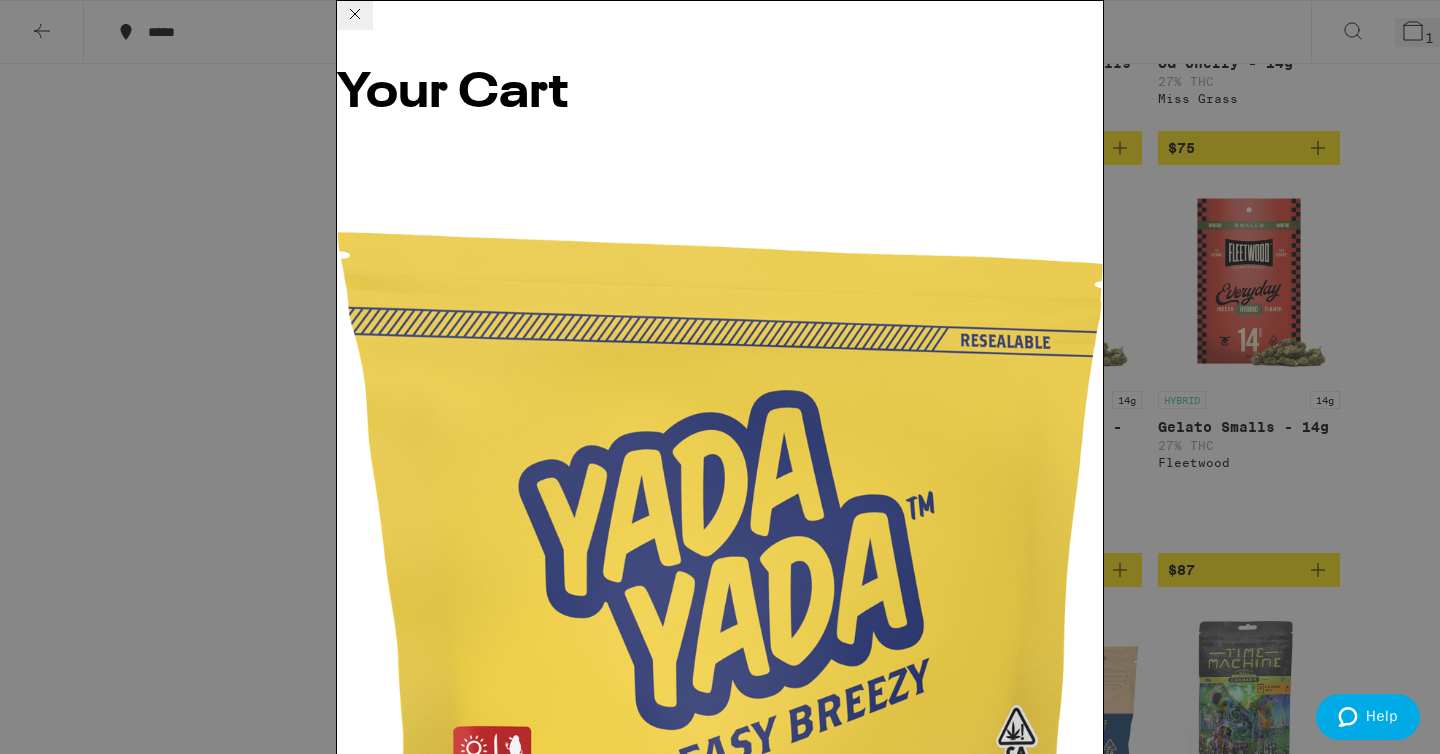 scroll, scrollTop: 126, scrollLeft: 0, axis: vertical 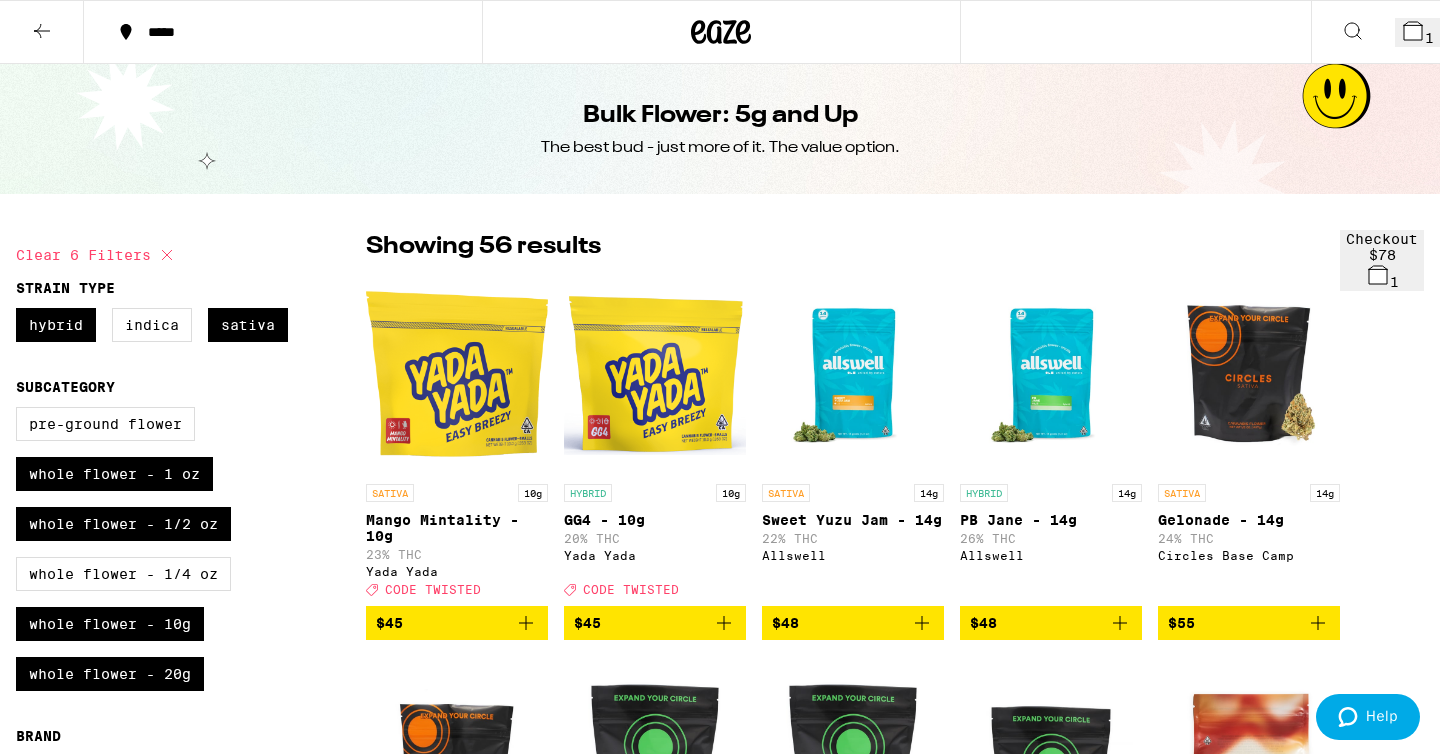 click 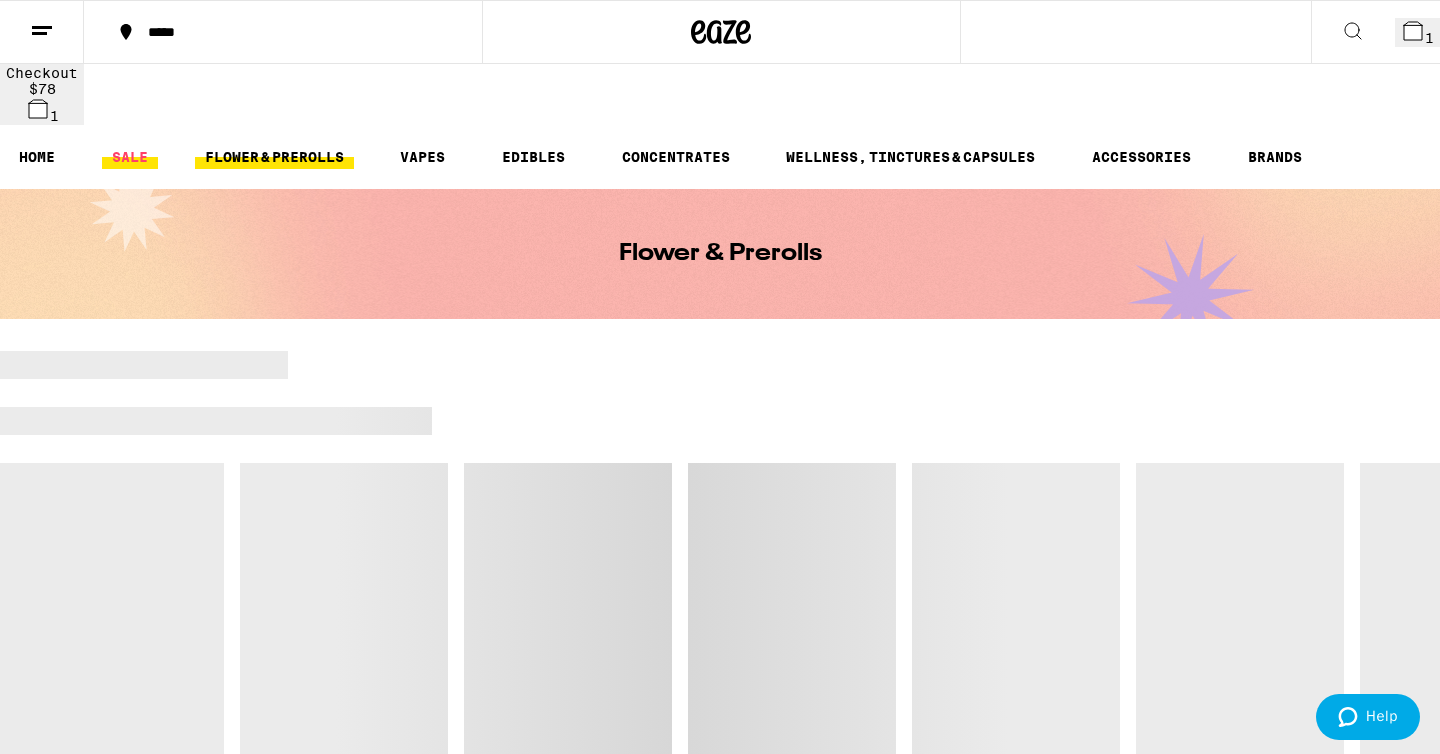 click on "SALE" at bounding box center [130, 157] 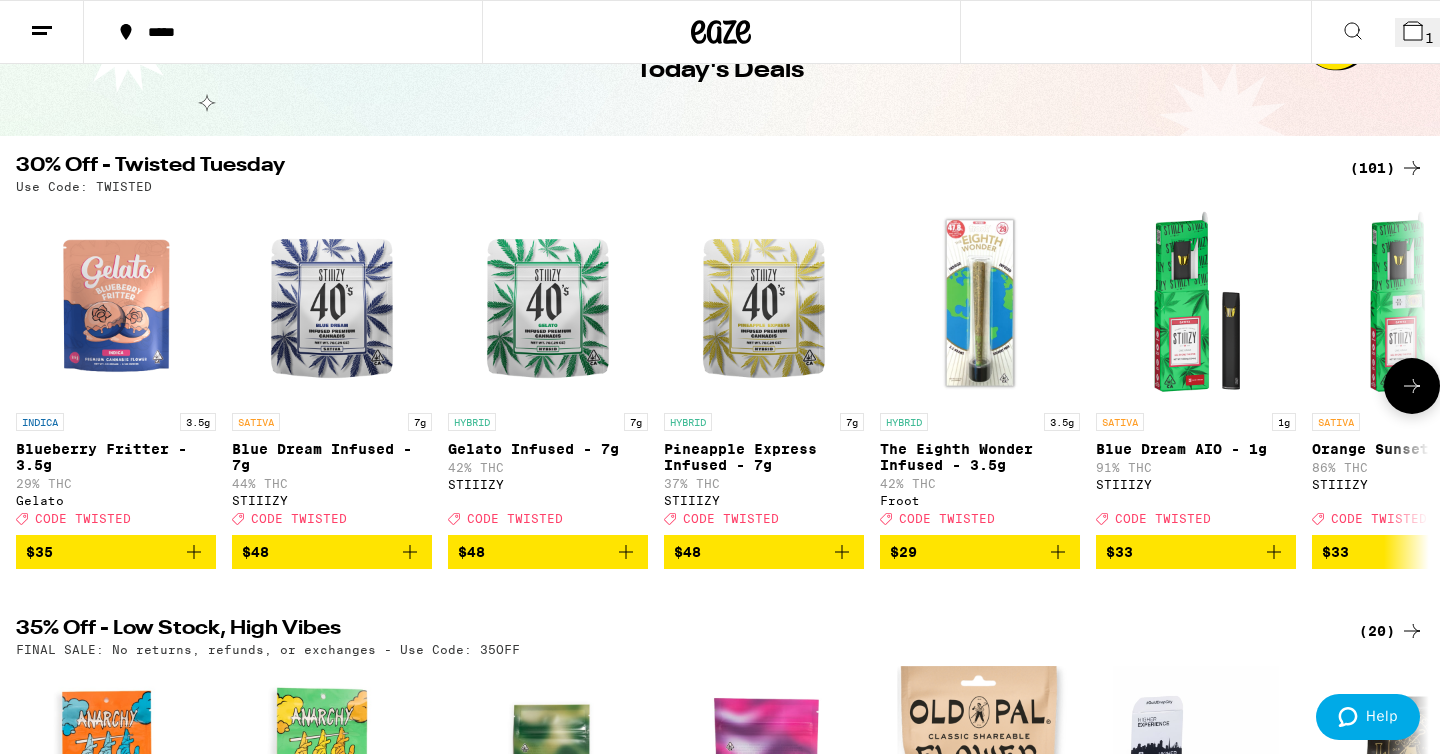 scroll, scrollTop: 247, scrollLeft: 0, axis: vertical 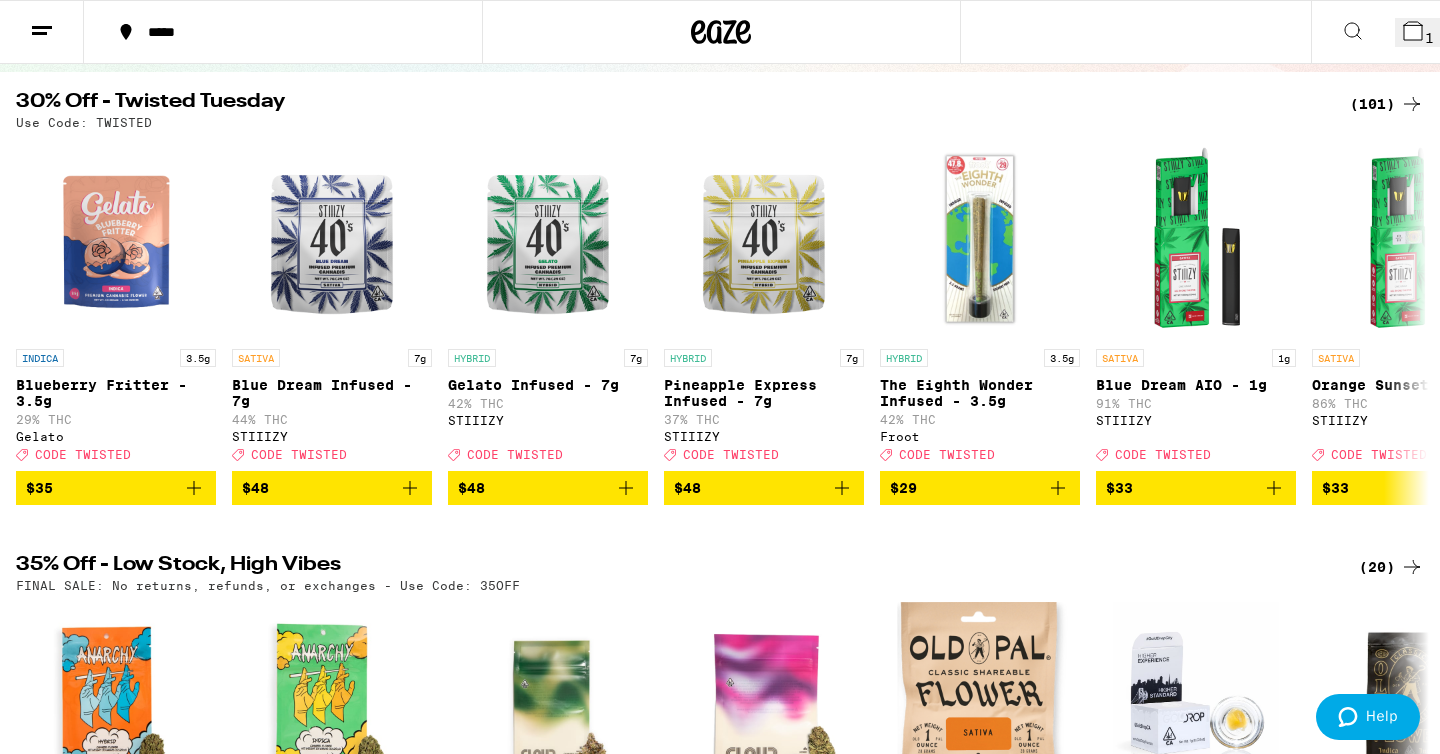 click on "(20)" at bounding box center (1391, 567) 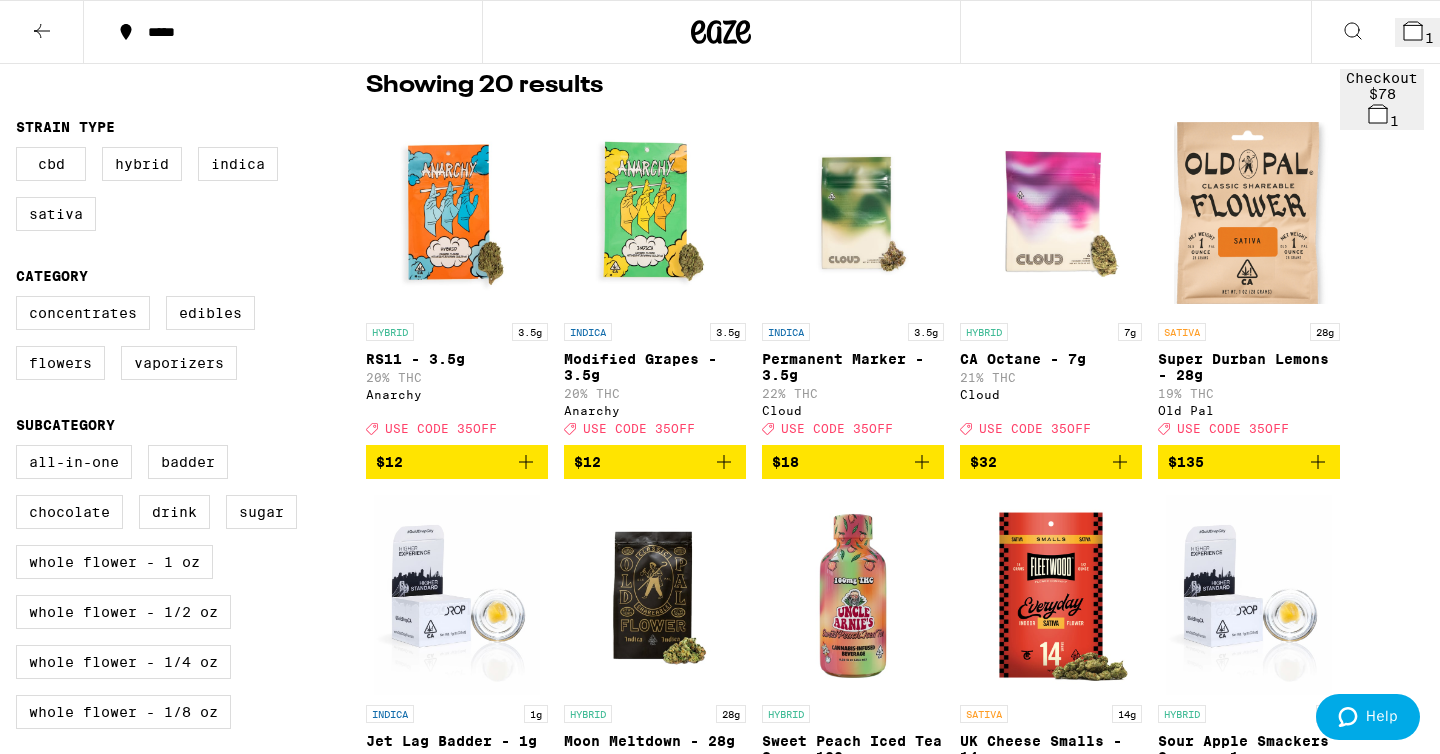 scroll, scrollTop: 438, scrollLeft: 0, axis: vertical 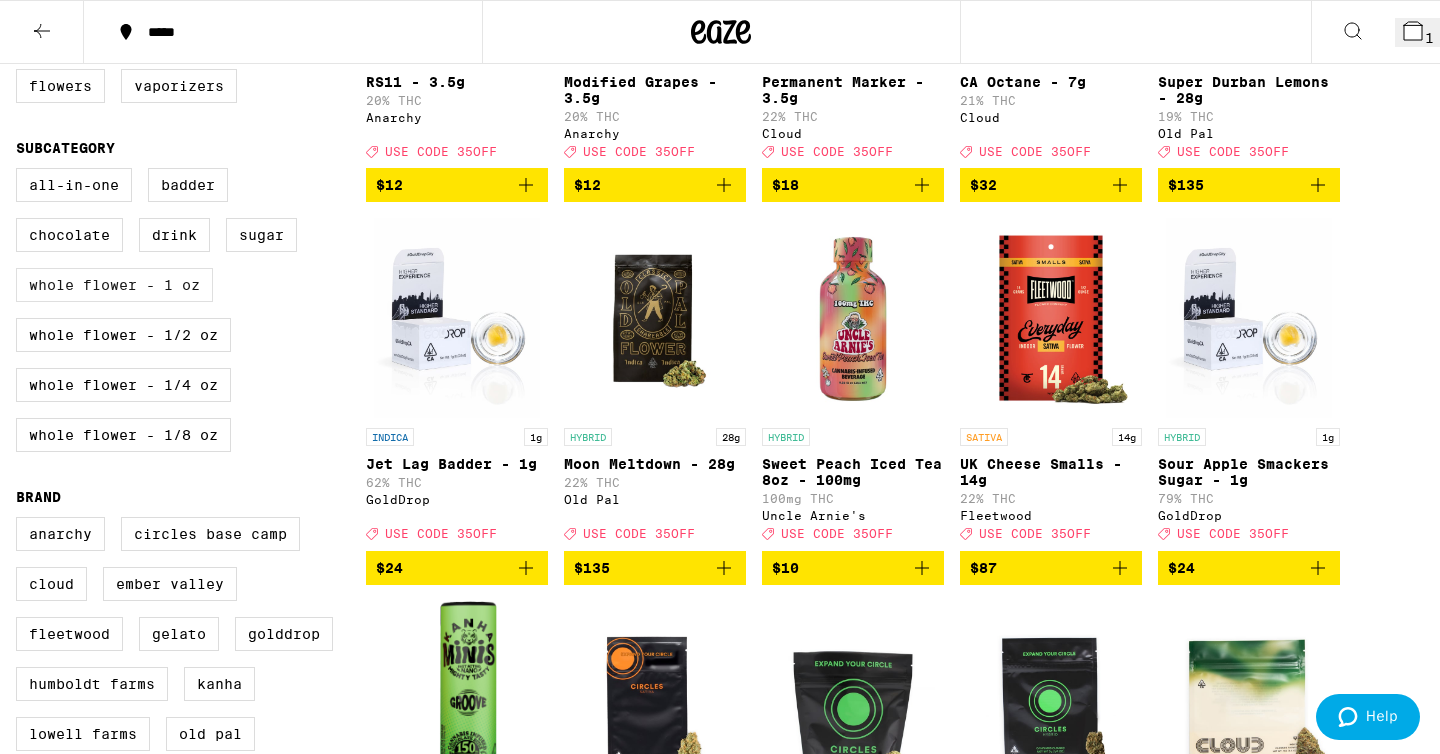 click on "Whole Flower - 1 oz" at bounding box center [114, 285] 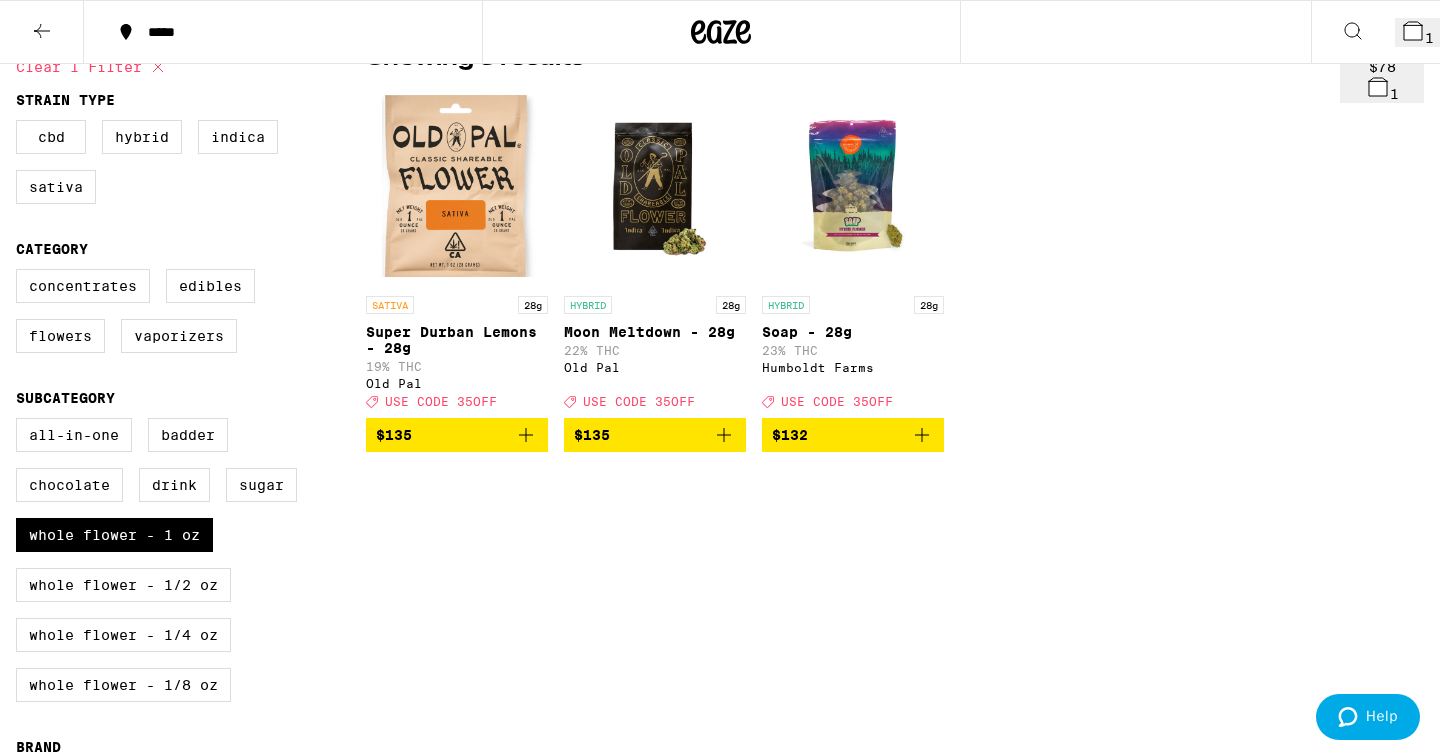 scroll, scrollTop: 189, scrollLeft: 0, axis: vertical 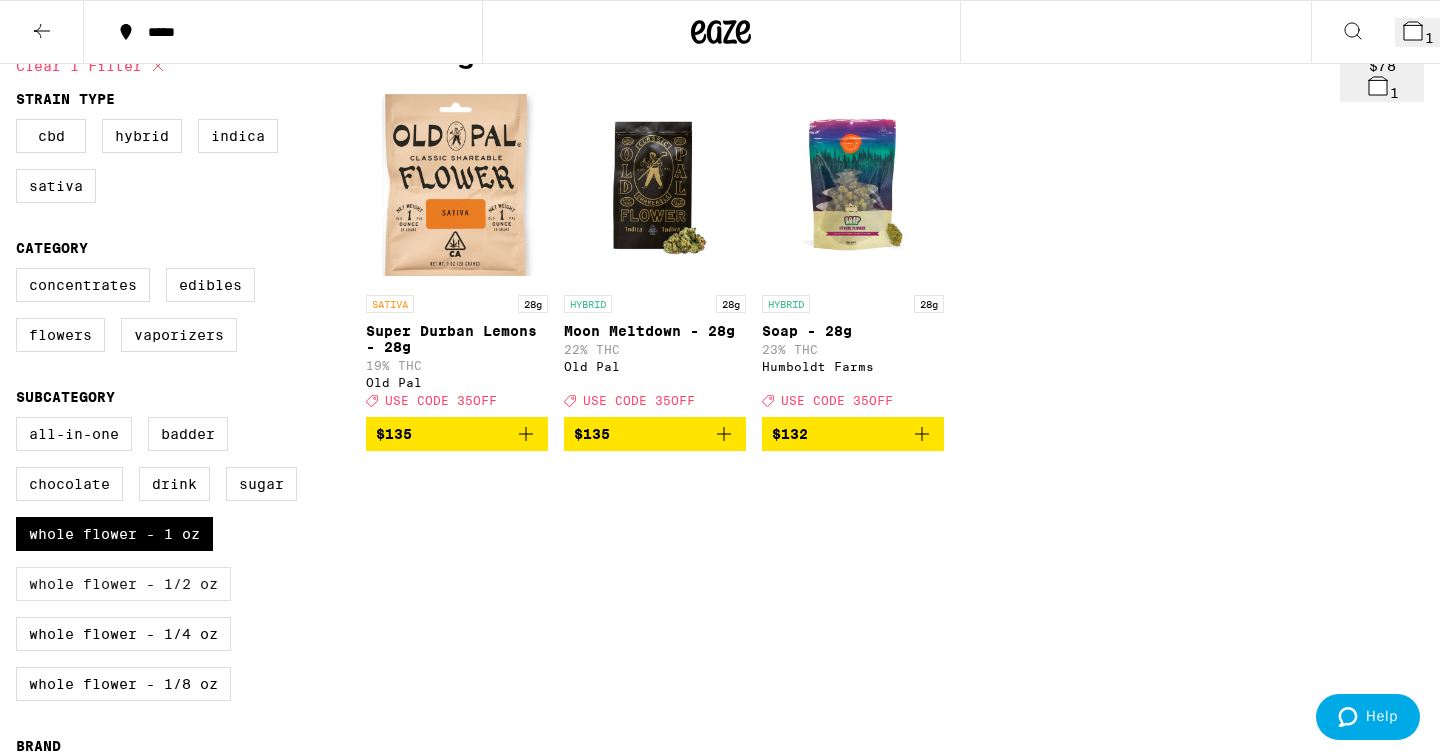 click on "Whole Flower - 1/2 oz" at bounding box center (123, 584) 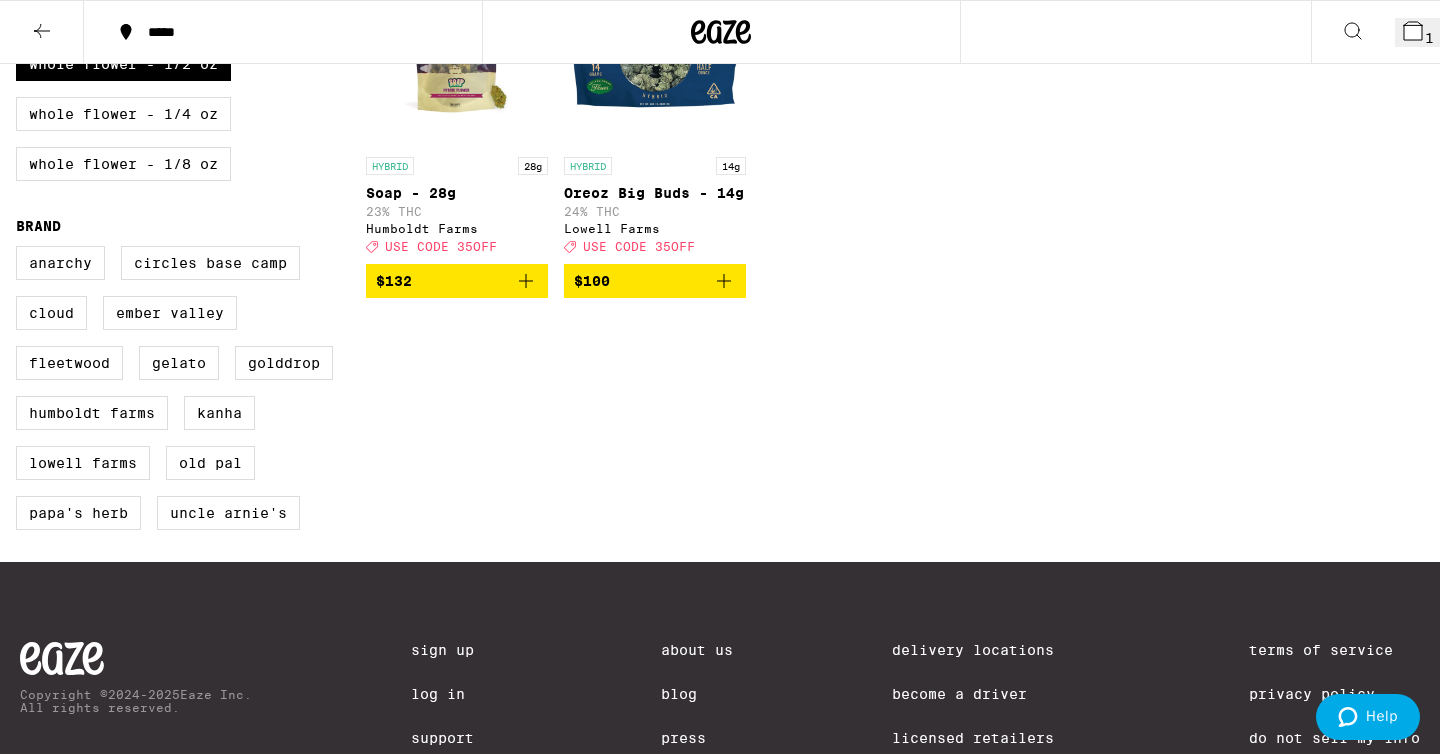scroll, scrollTop: 0, scrollLeft: 0, axis: both 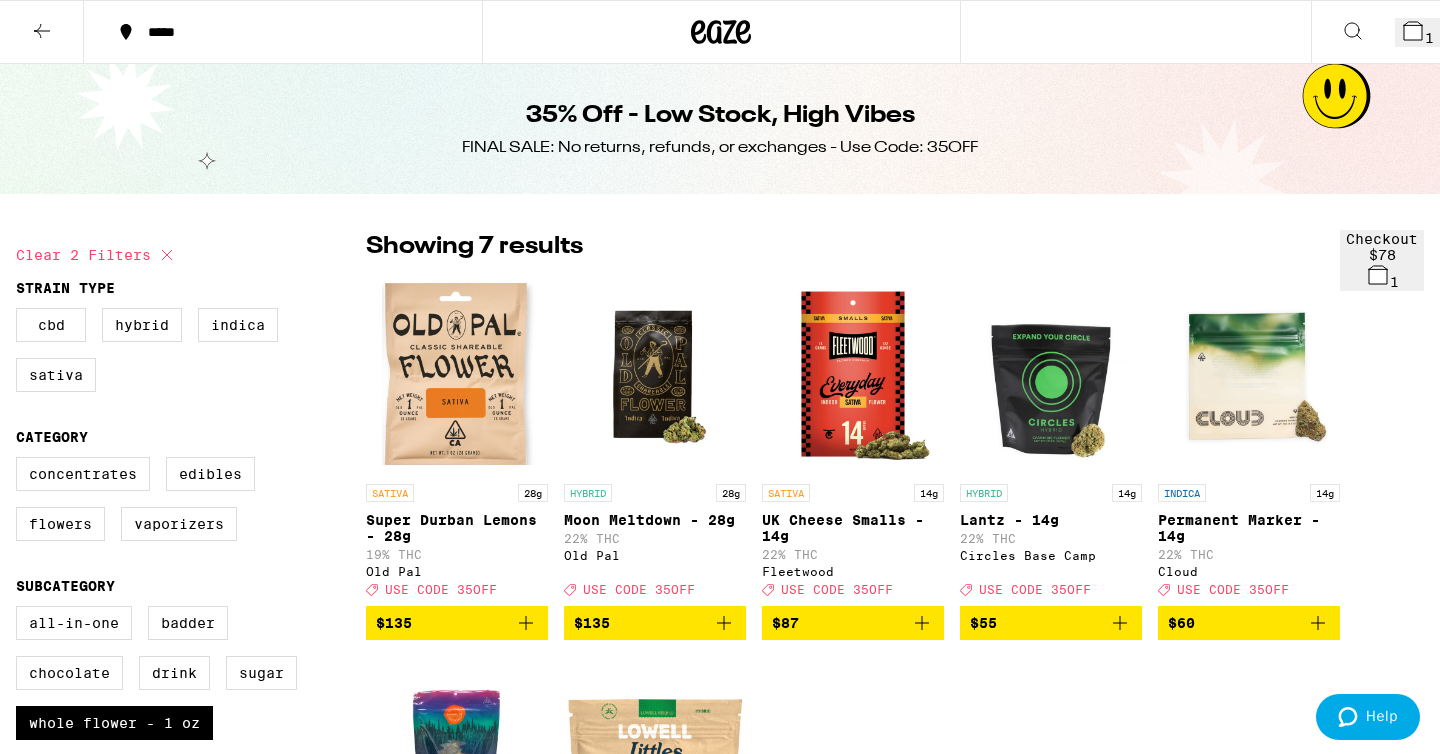 checkbox on "false" 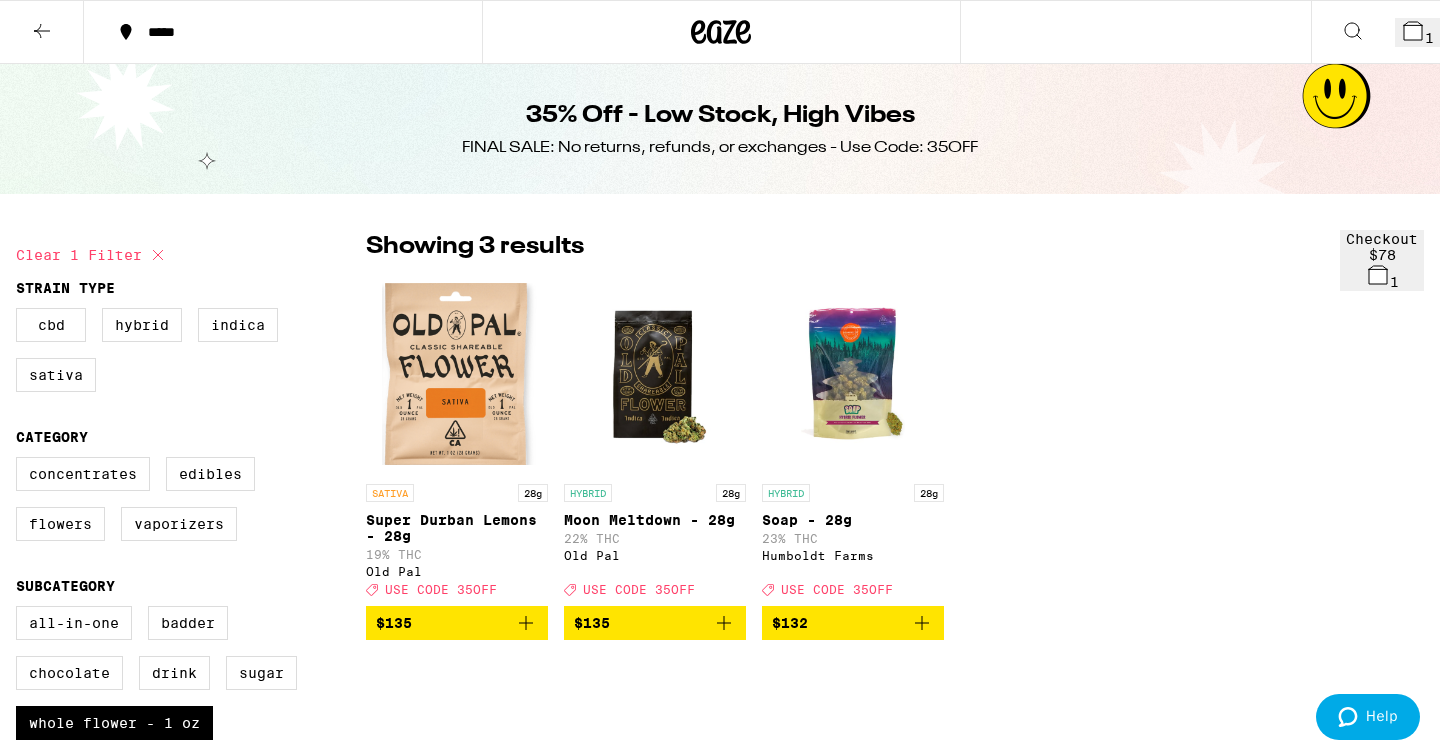 scroll, scrollTop: 189, scrollLeft: 0, axis: vertical 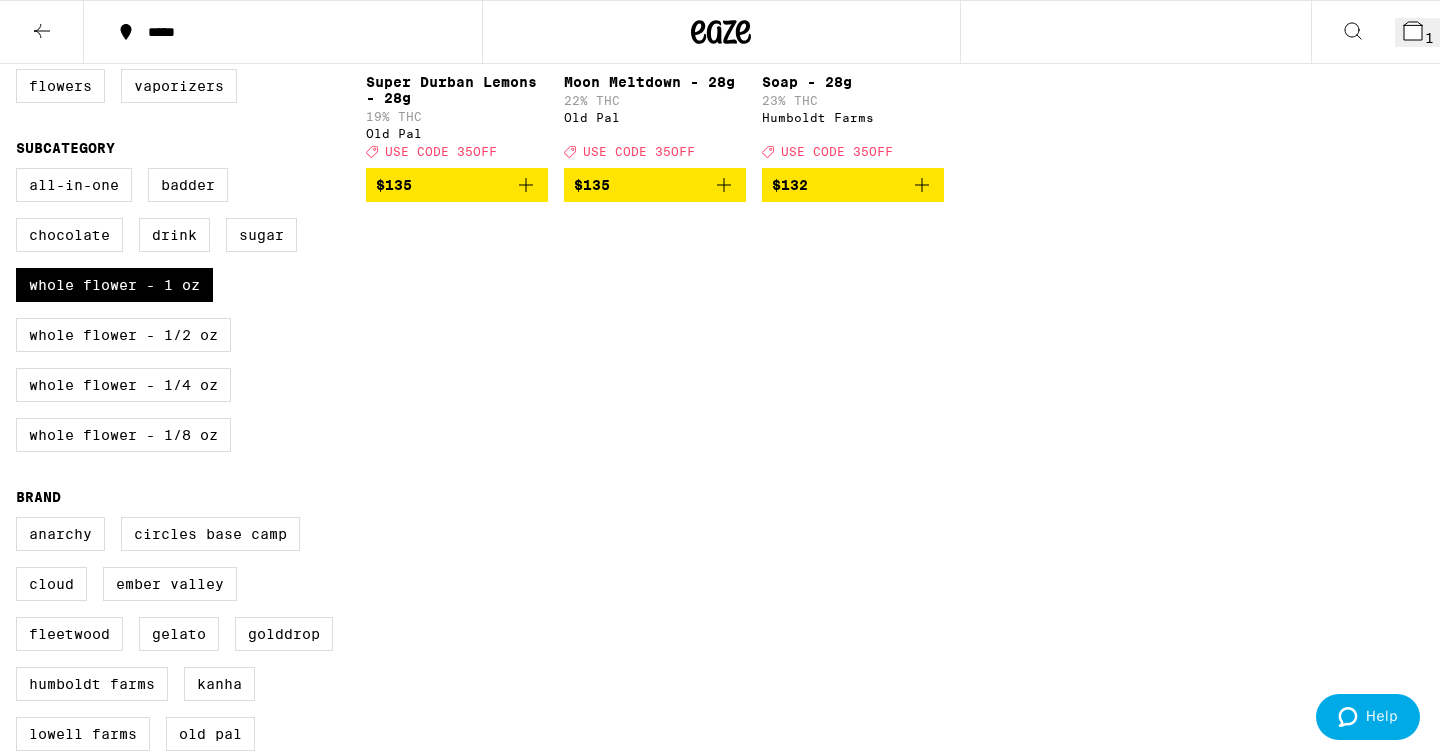 checkbox on "false" 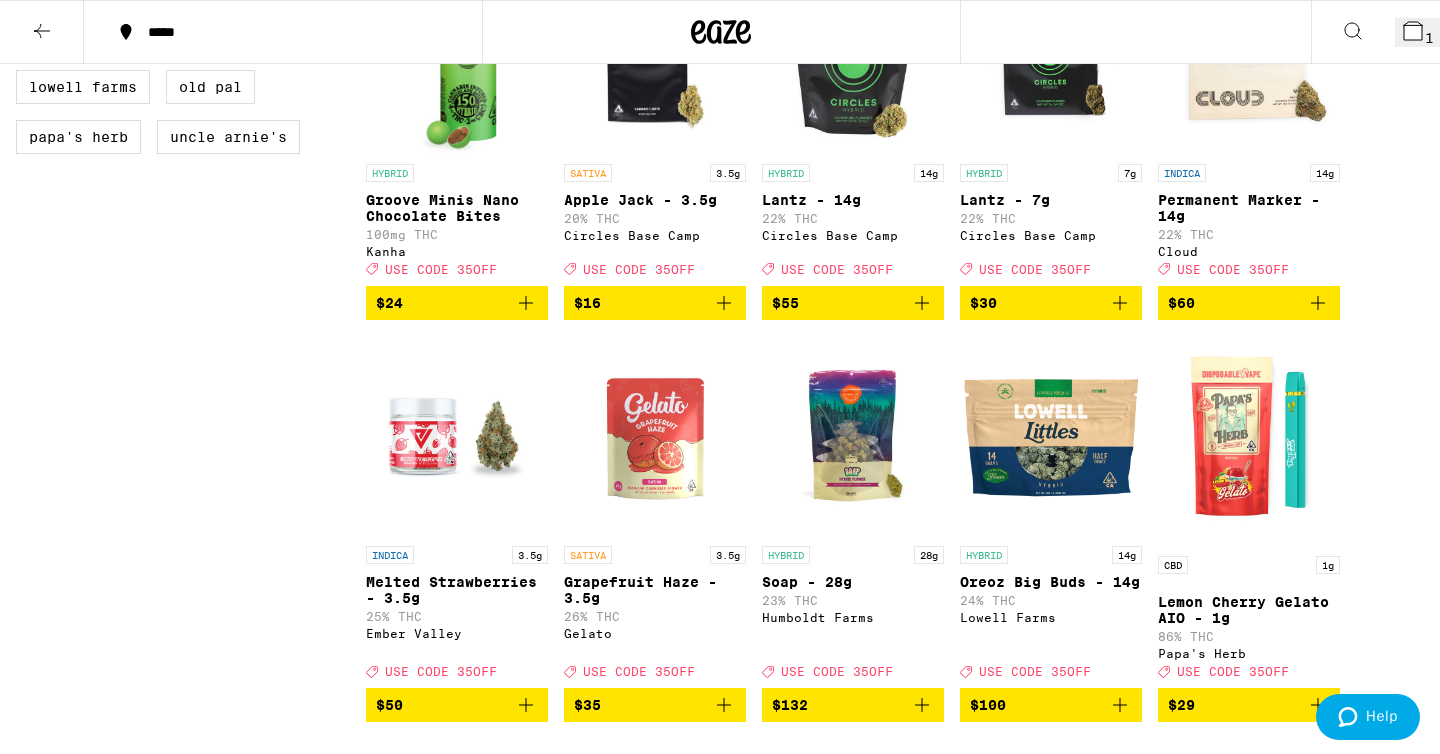 scroll, scrollTop: 0, scrollLeft: 0, axis: both 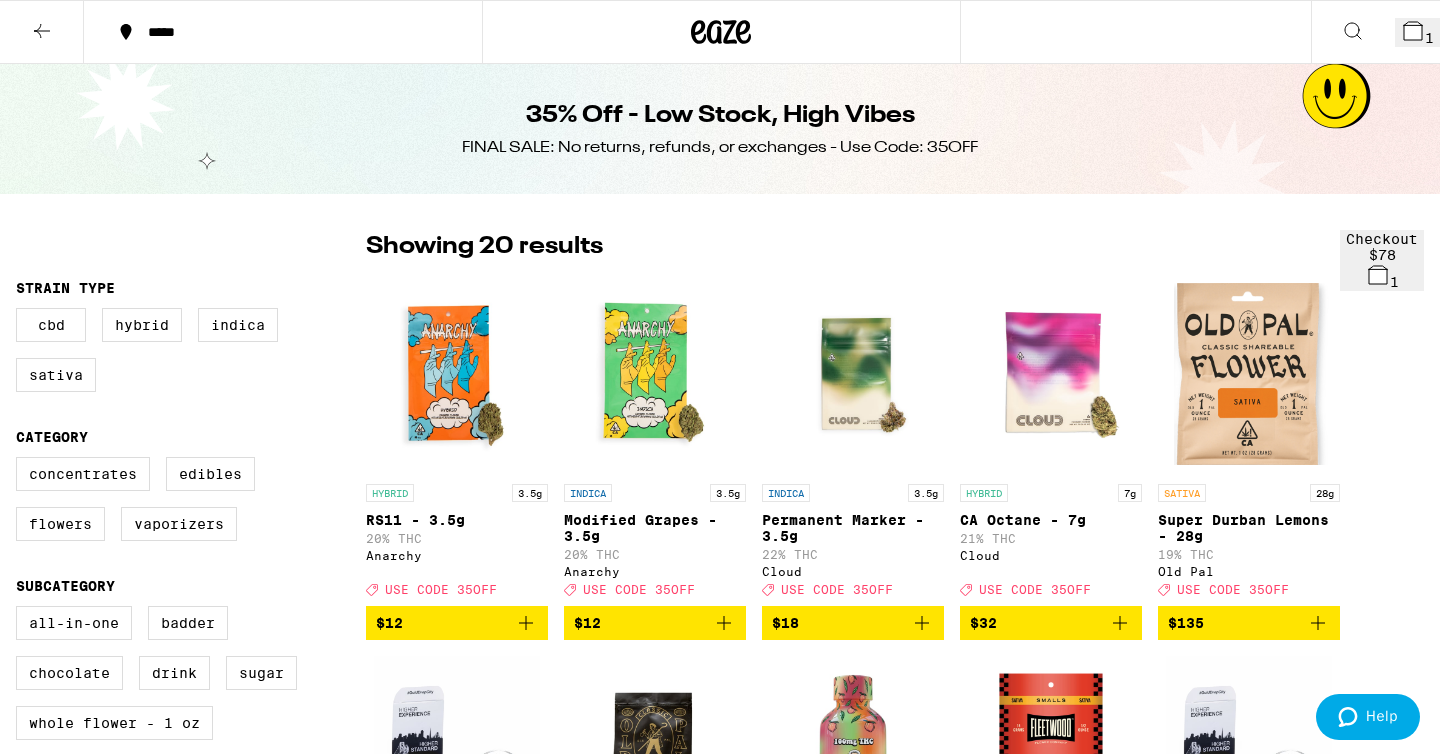 click 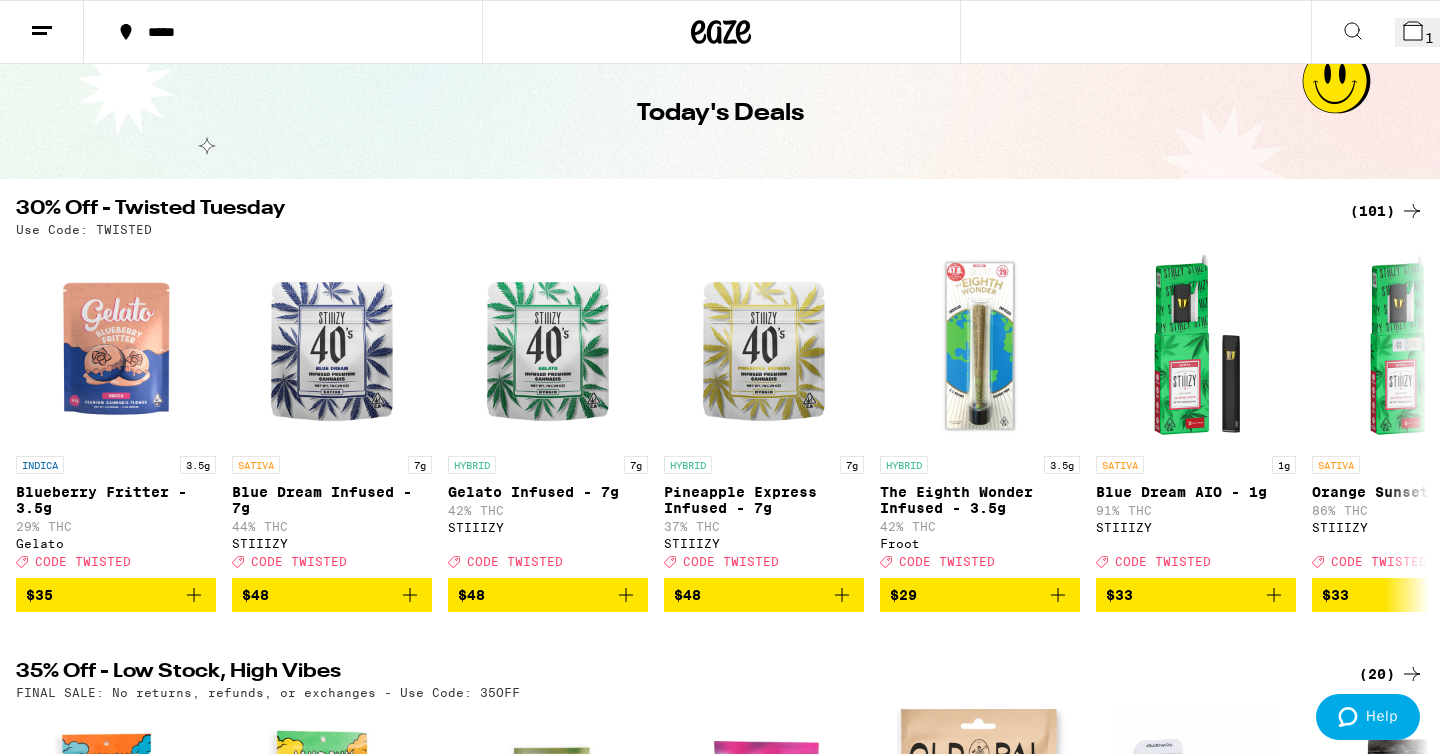 scroll, scrollTop: 0, scrollLeft: 0, axis: both 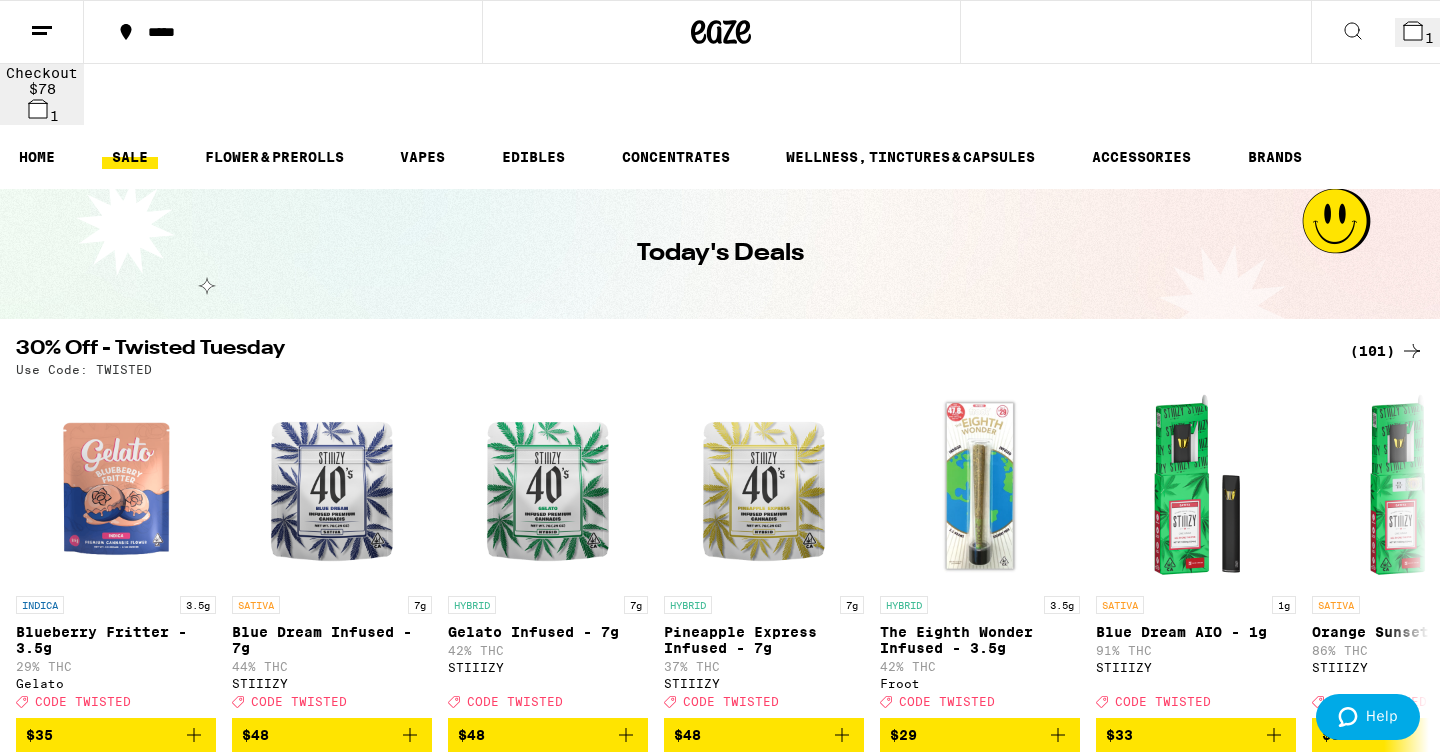 click 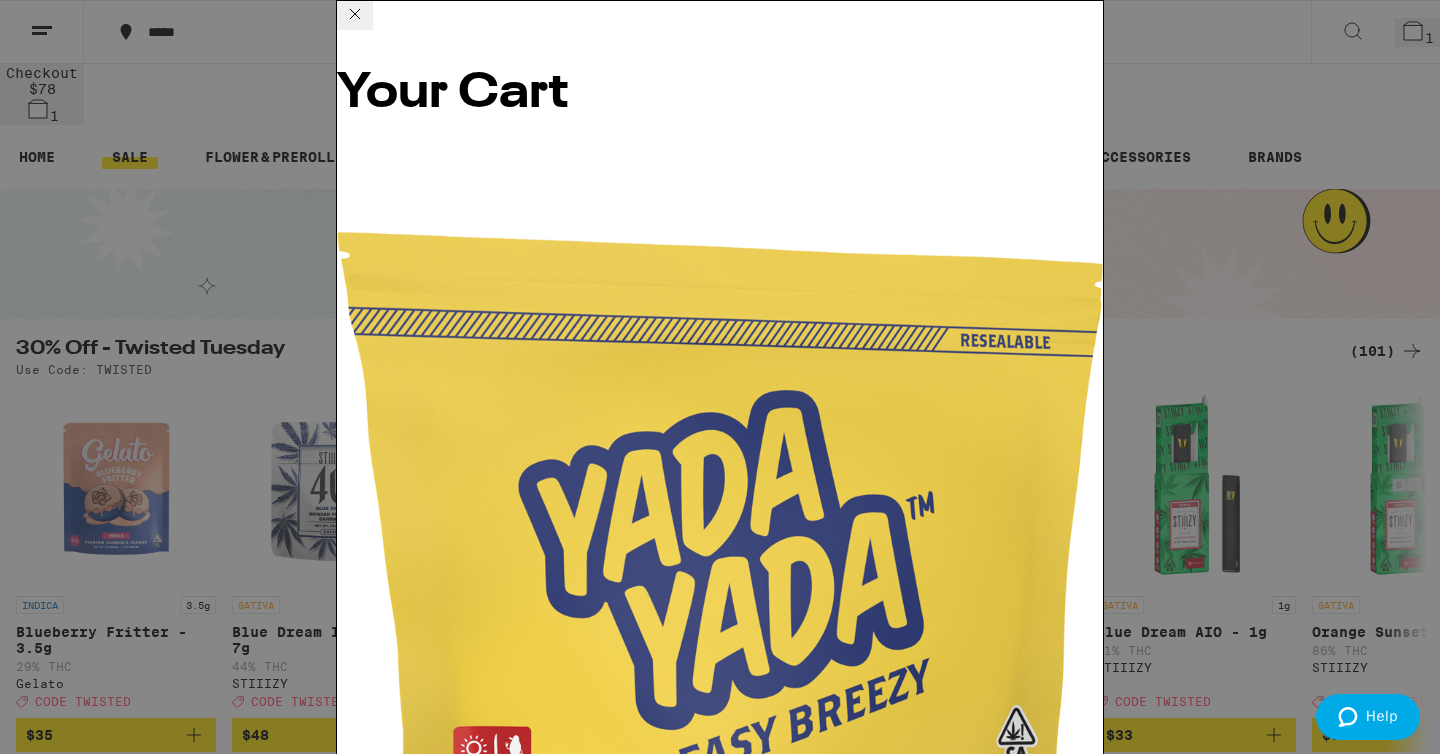 scroll, scrollTop: 126, scrollLeft: 0, axis: vertical 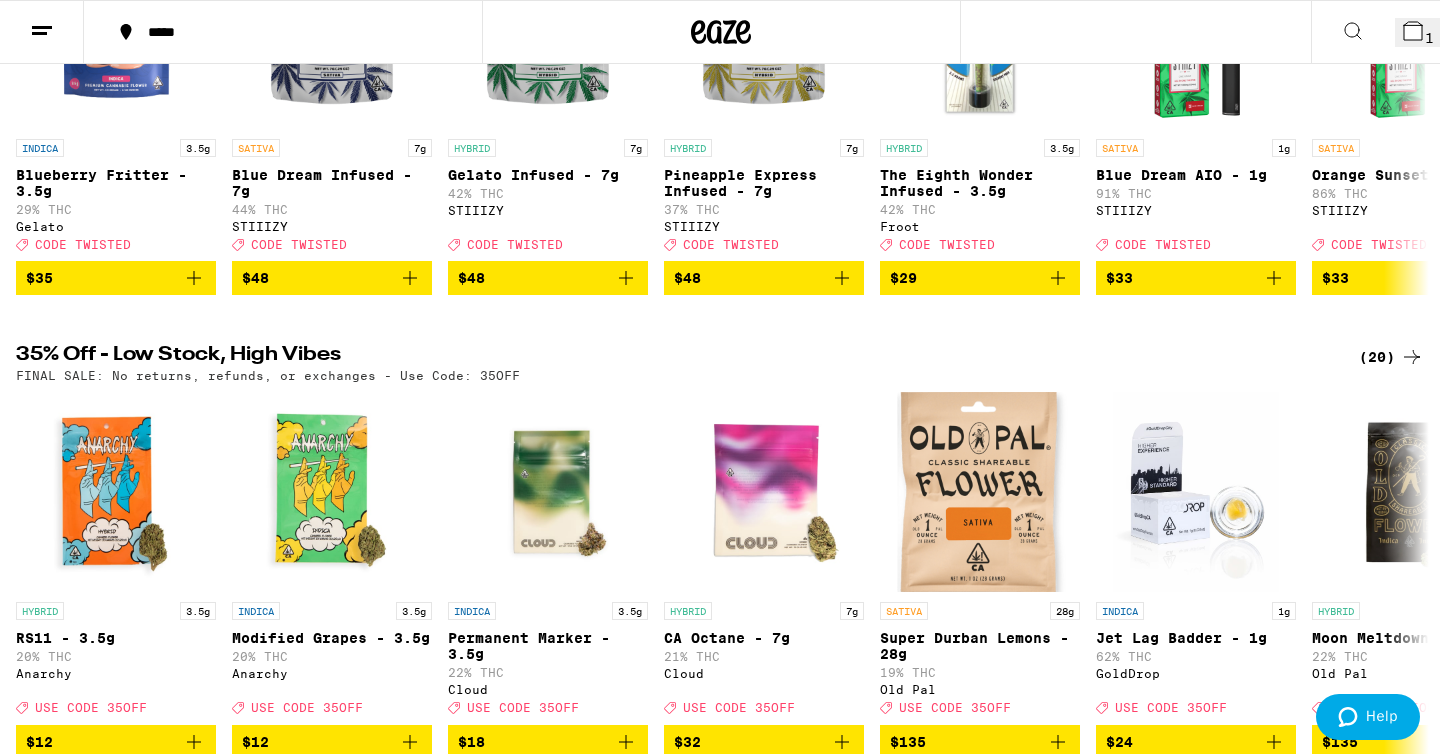 click on "(20)" at bounding box center [1391, 357] 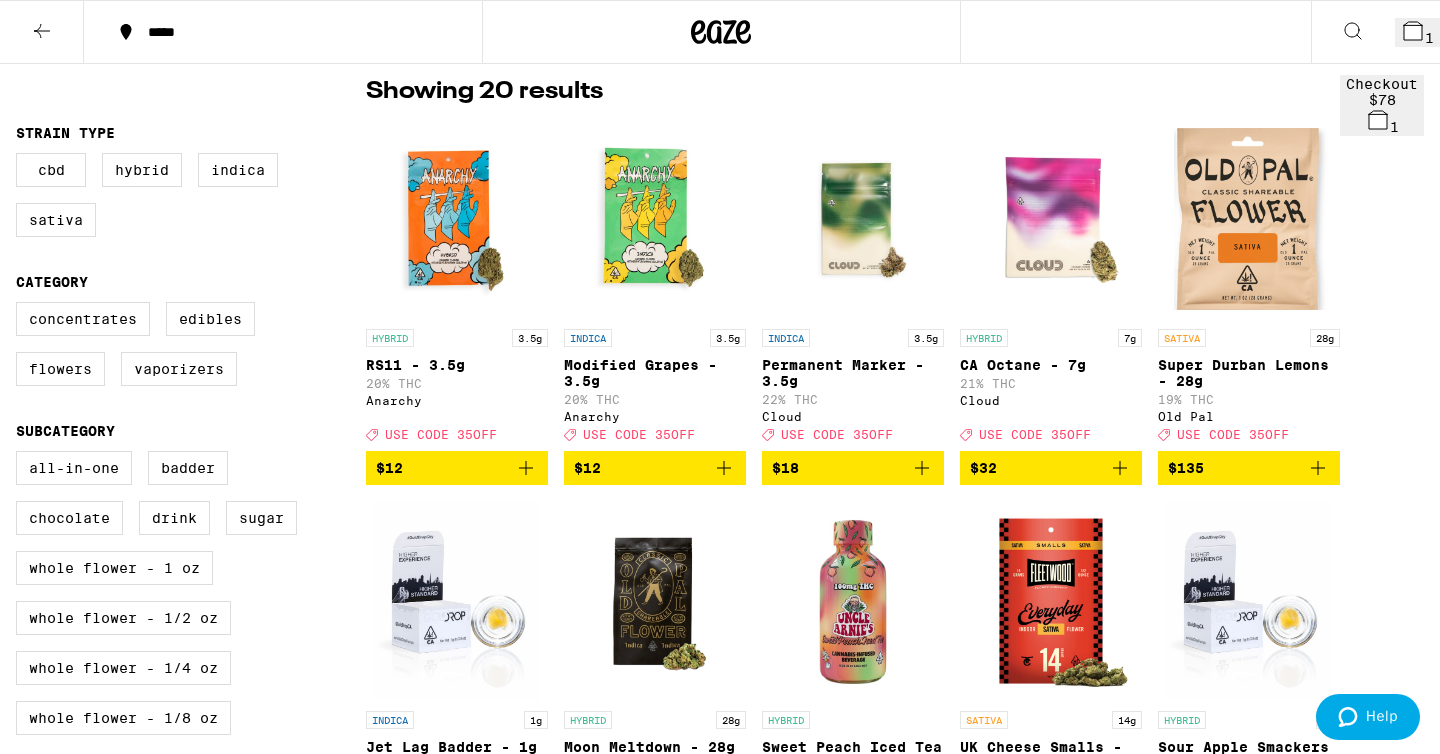 scroll, scrollTop: 0, scrollLeft: 0, axis: both 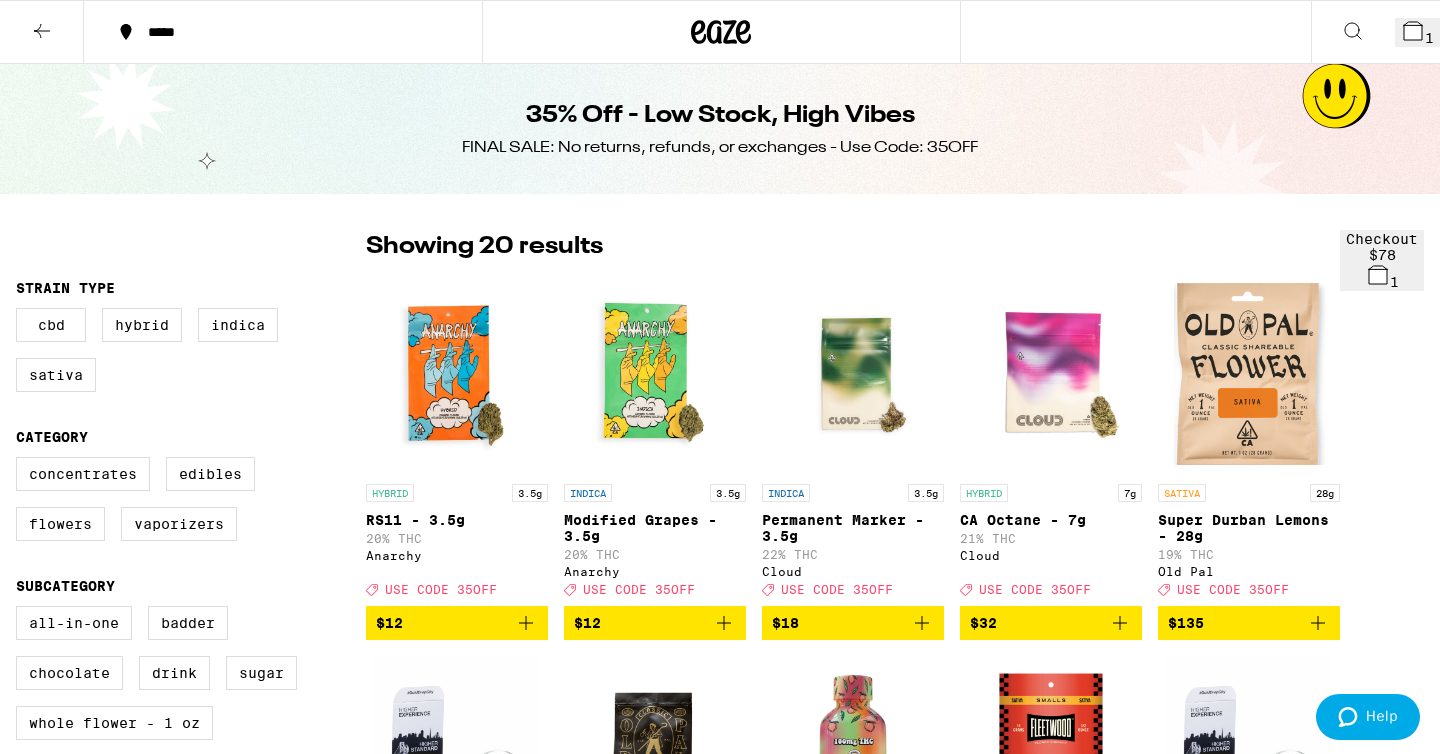 click on "1" at bounding box center [1417, 32] 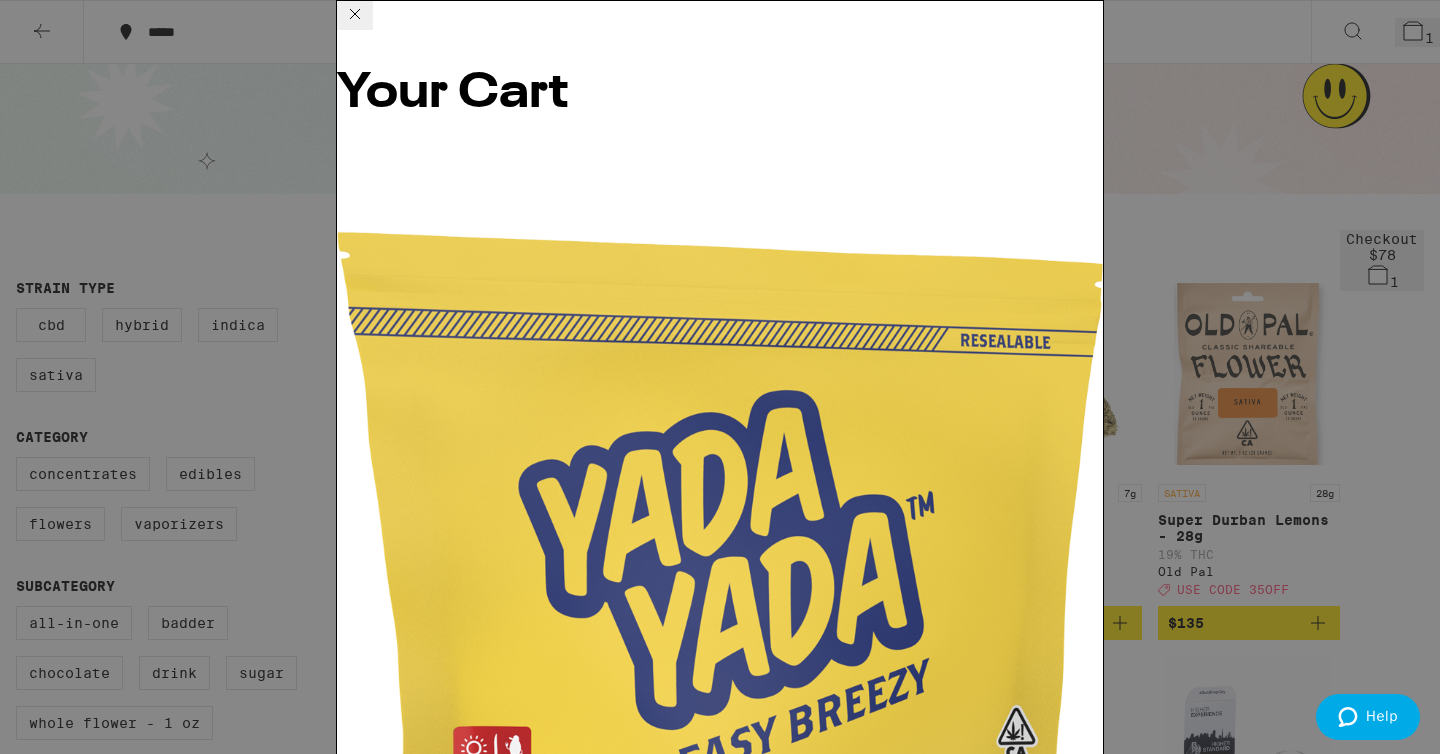 click on "Mango Mintality - 20g" at bounding box center [431, 932] 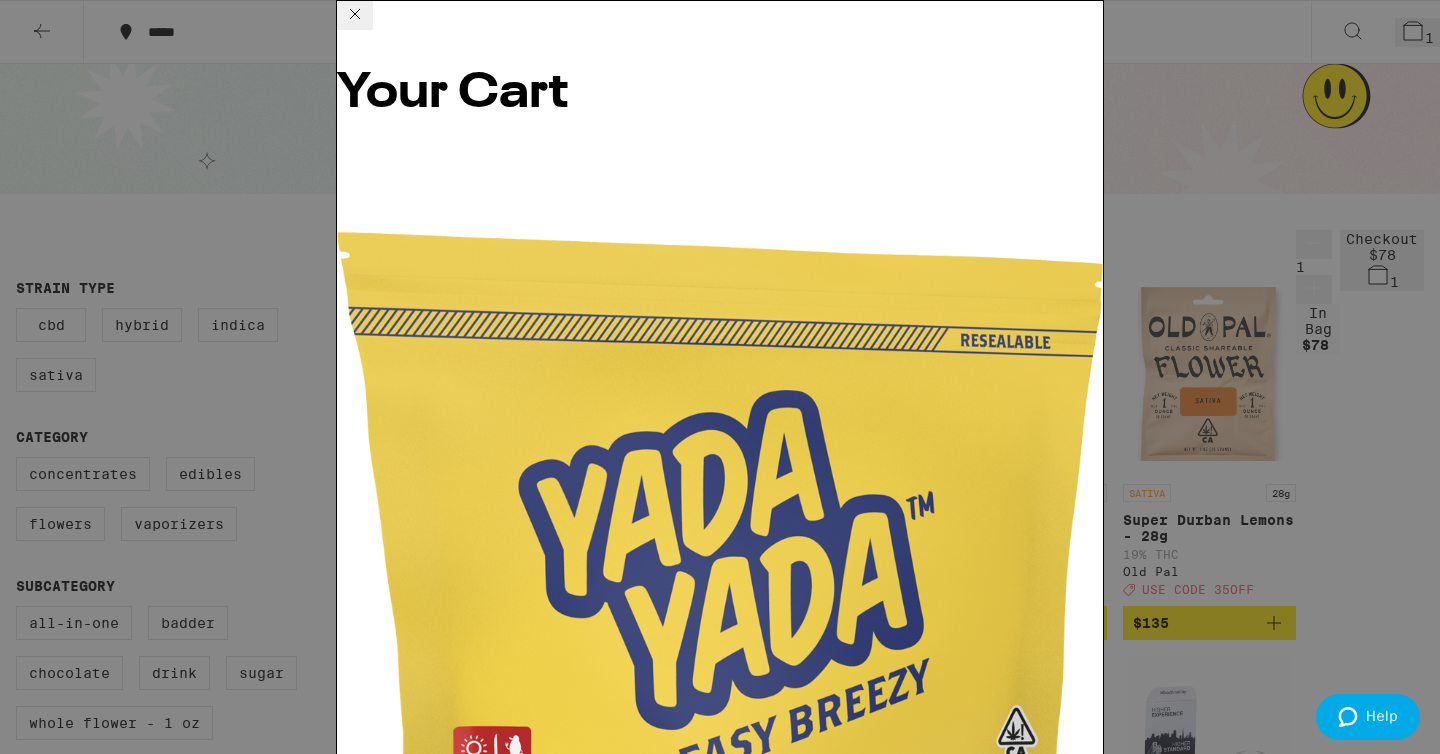 click 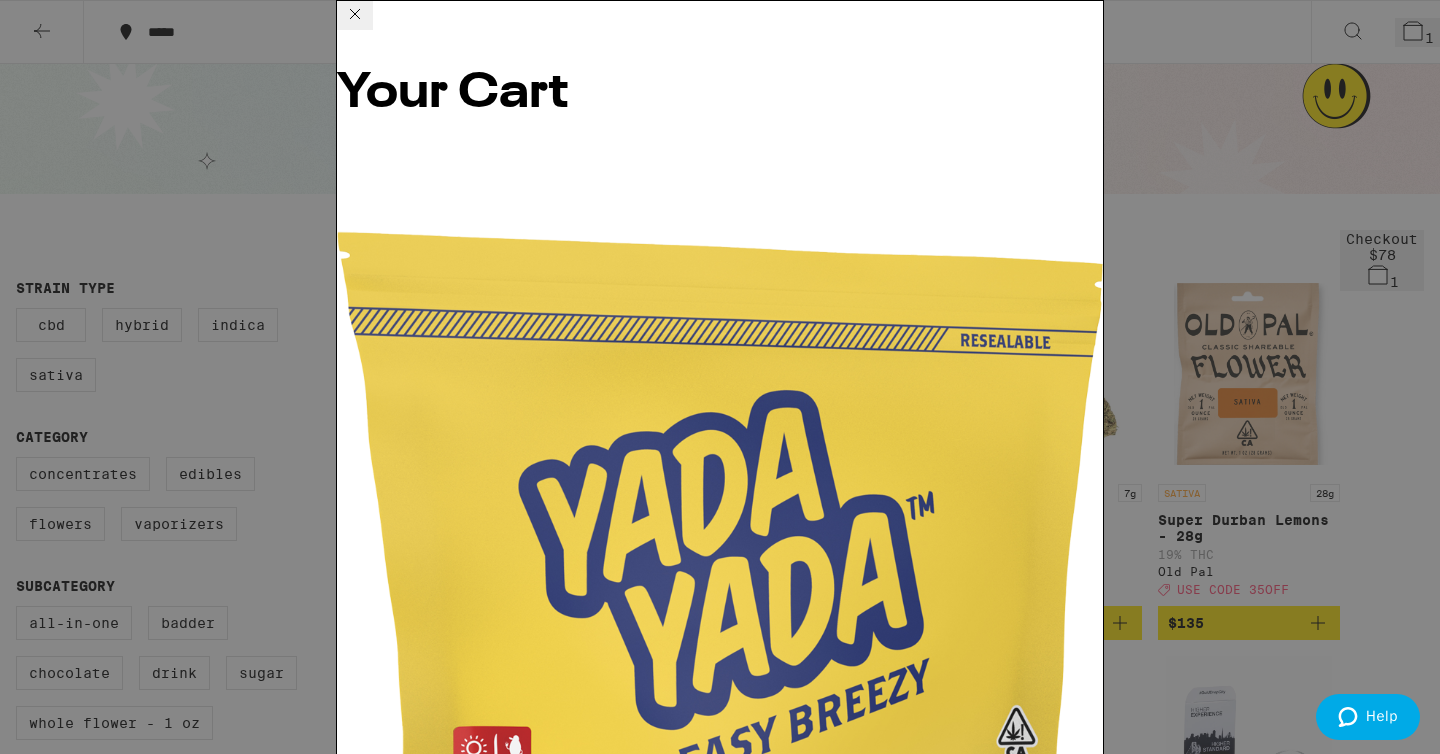 scroll, scrollTop: 126, scrollLeft: 0, axis: vertical 